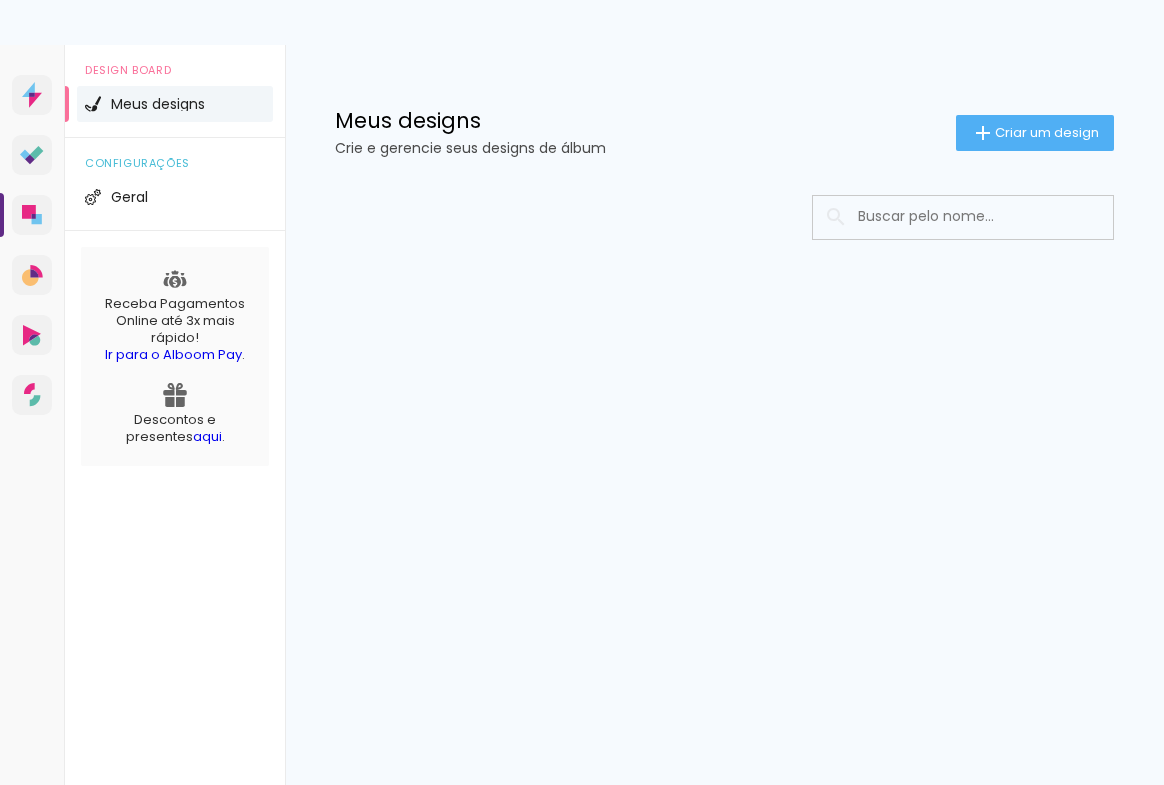 scroll, scrollTop: 0, scrollLeft: 0, axis: both 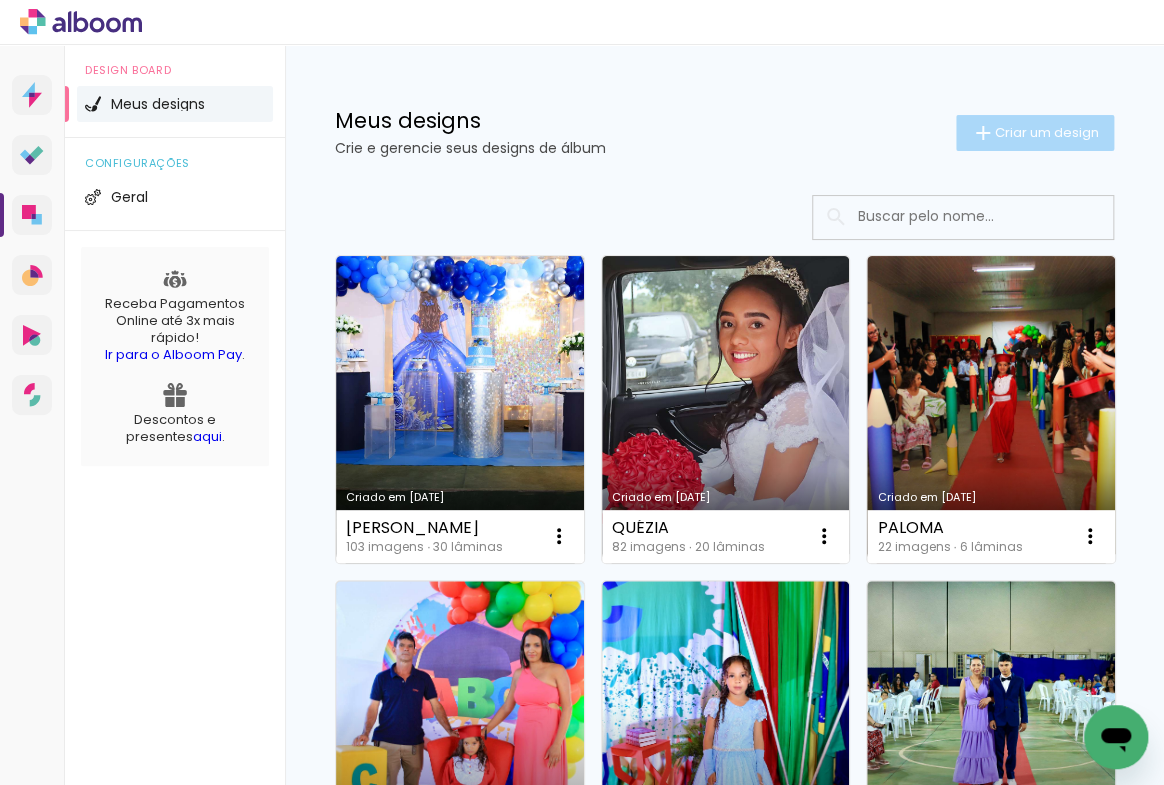 click on "Criar um design" 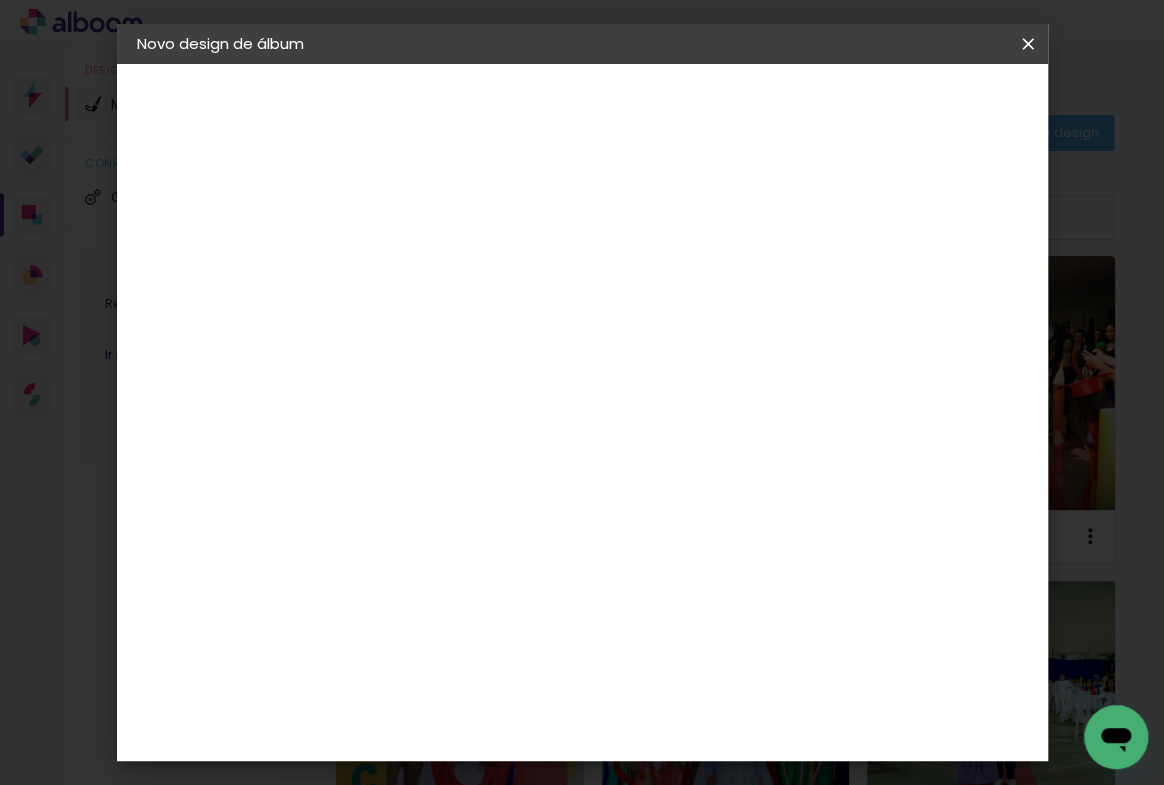 click at bounding box center (464, 268) 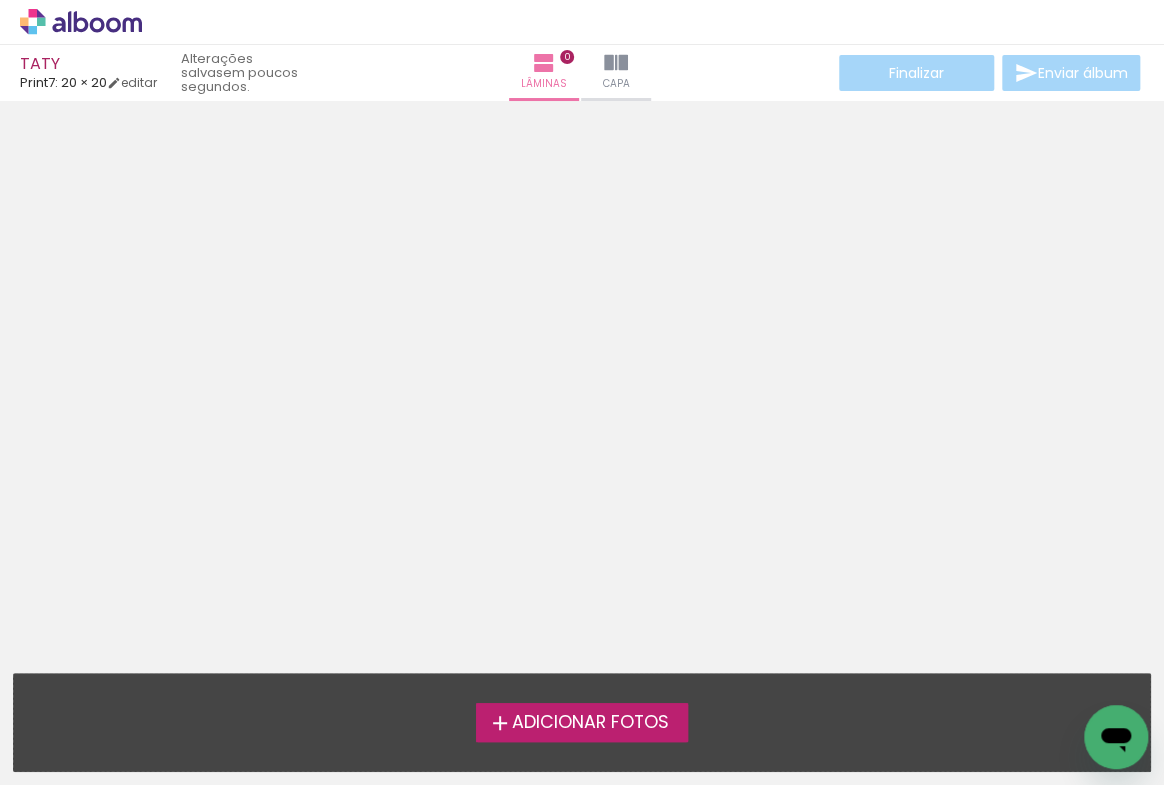 click on "Adicionar Fotos" at bounding box center (590, 723) 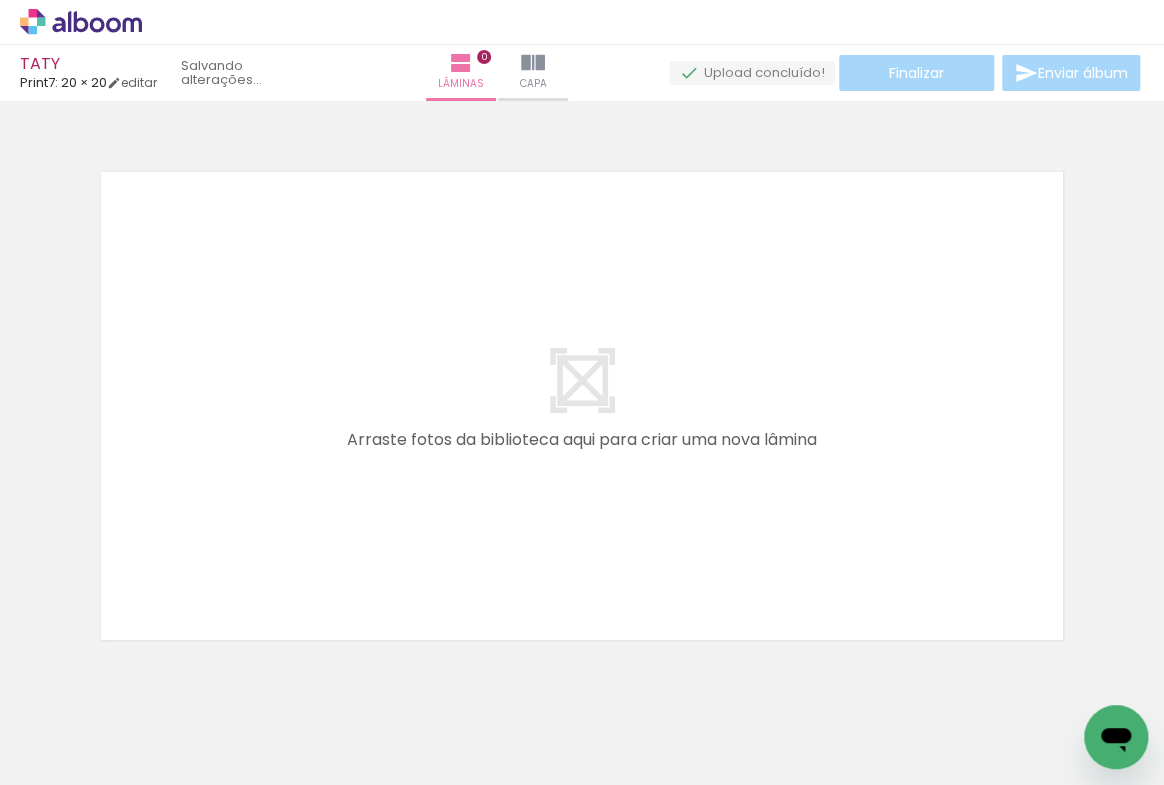 scroll, scrollTop: 25, scrollLeft: 0, axis: vertical 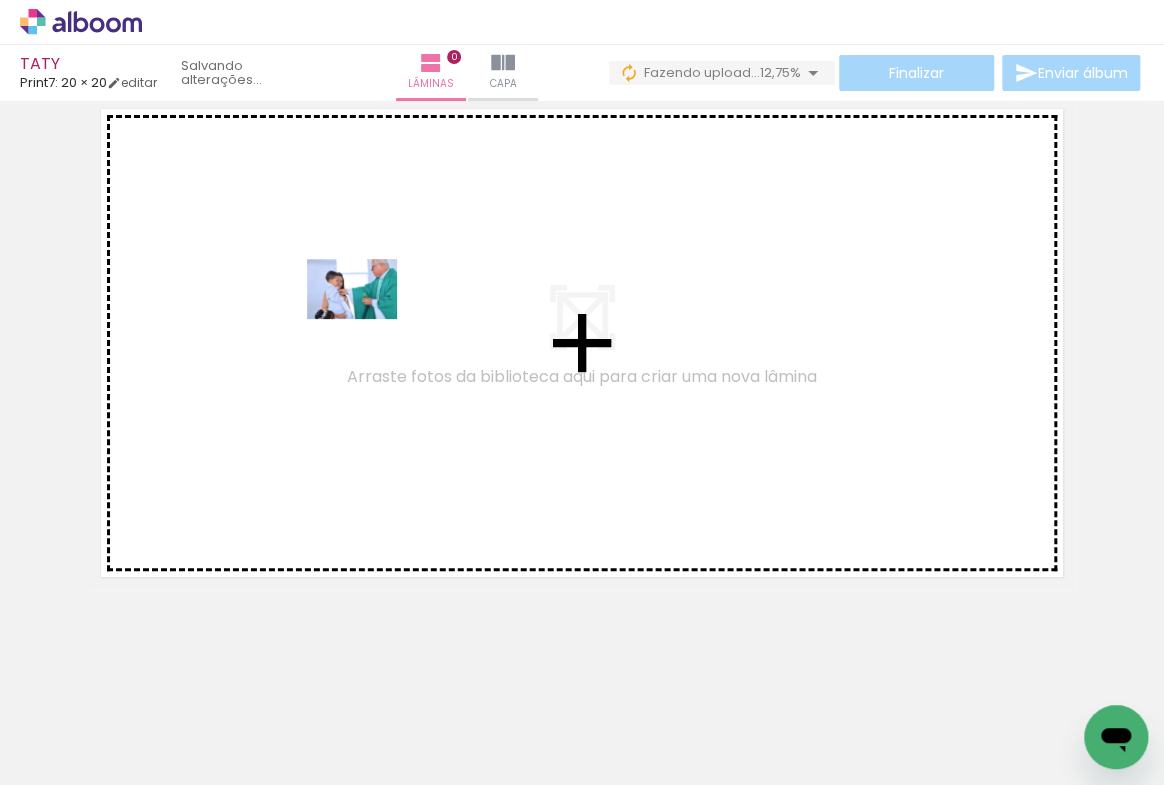 drag, startPoint x: 208, startPoint y: 731, endPoint x: 367, endPoint y: 319, distance: 441.61636 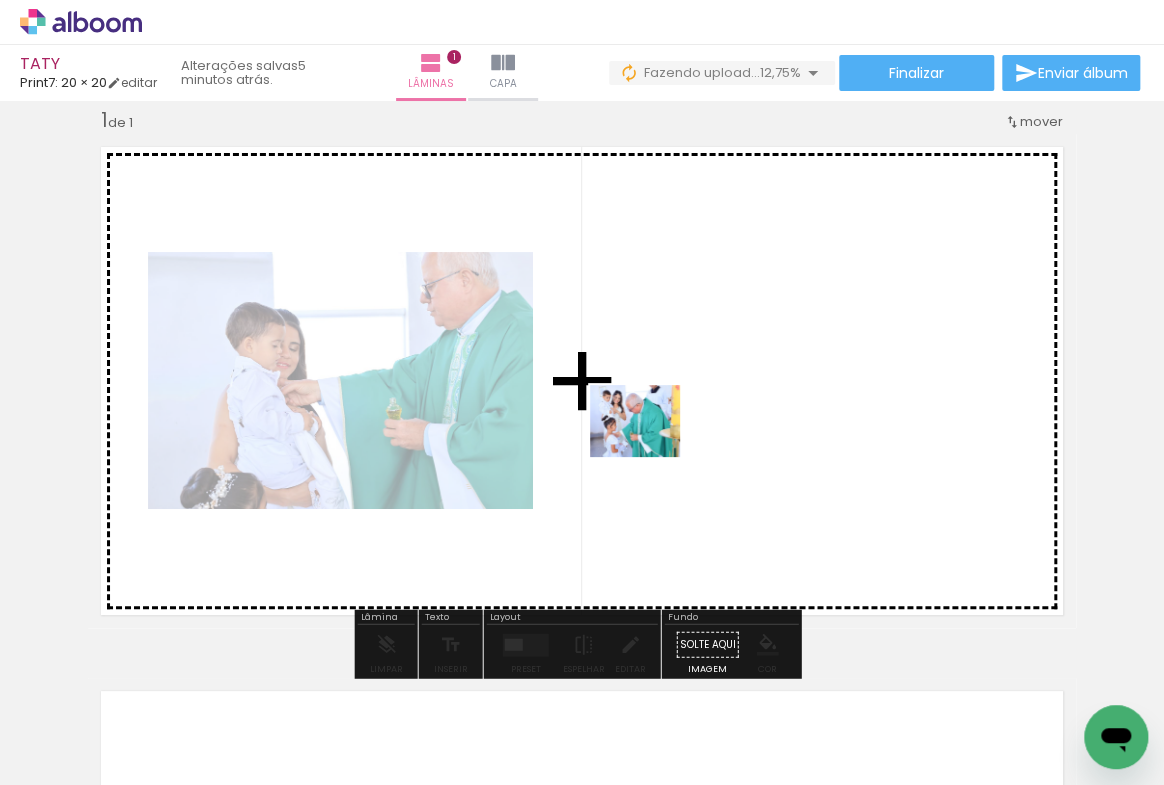 drag, startPoint x: 316, startPoint y: 729, endPoint x: 687, endPoint y: 423, distance: 480.9127 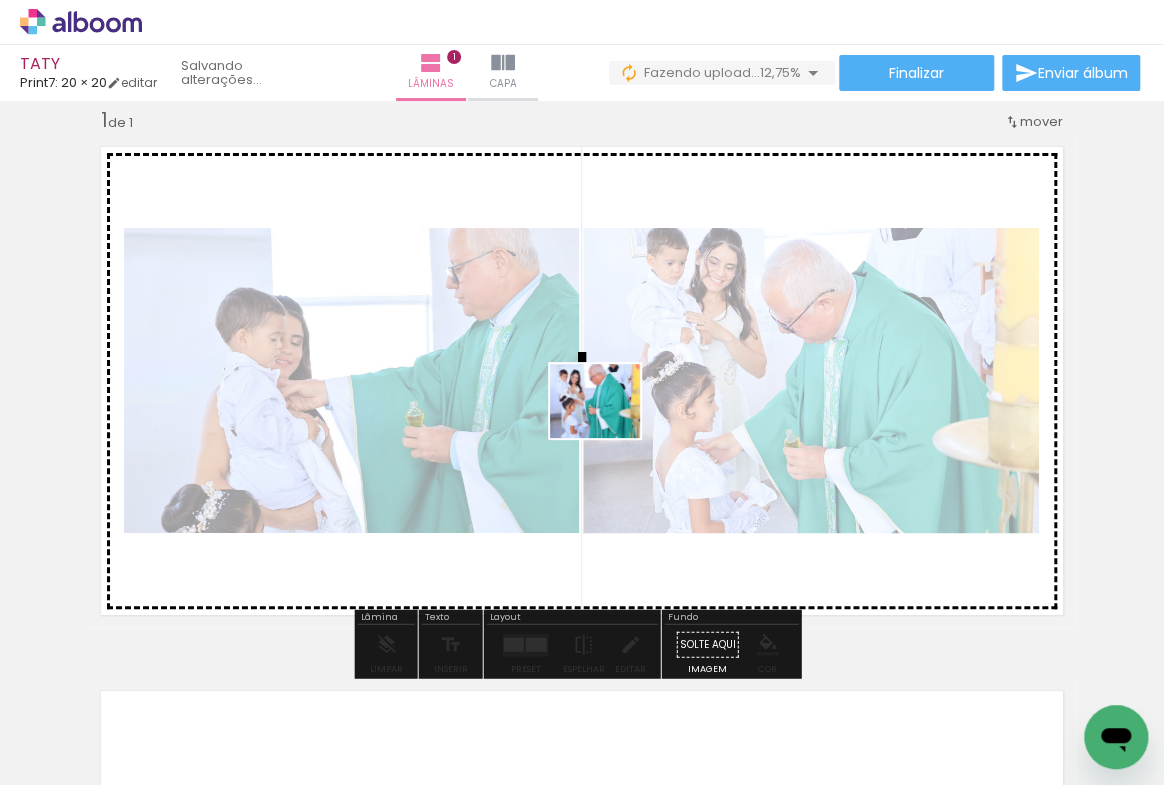 drag, startPoint x: 415, startPoint y: 744, endPoint x: 610, endPoint y: 424, distance: 374.73325 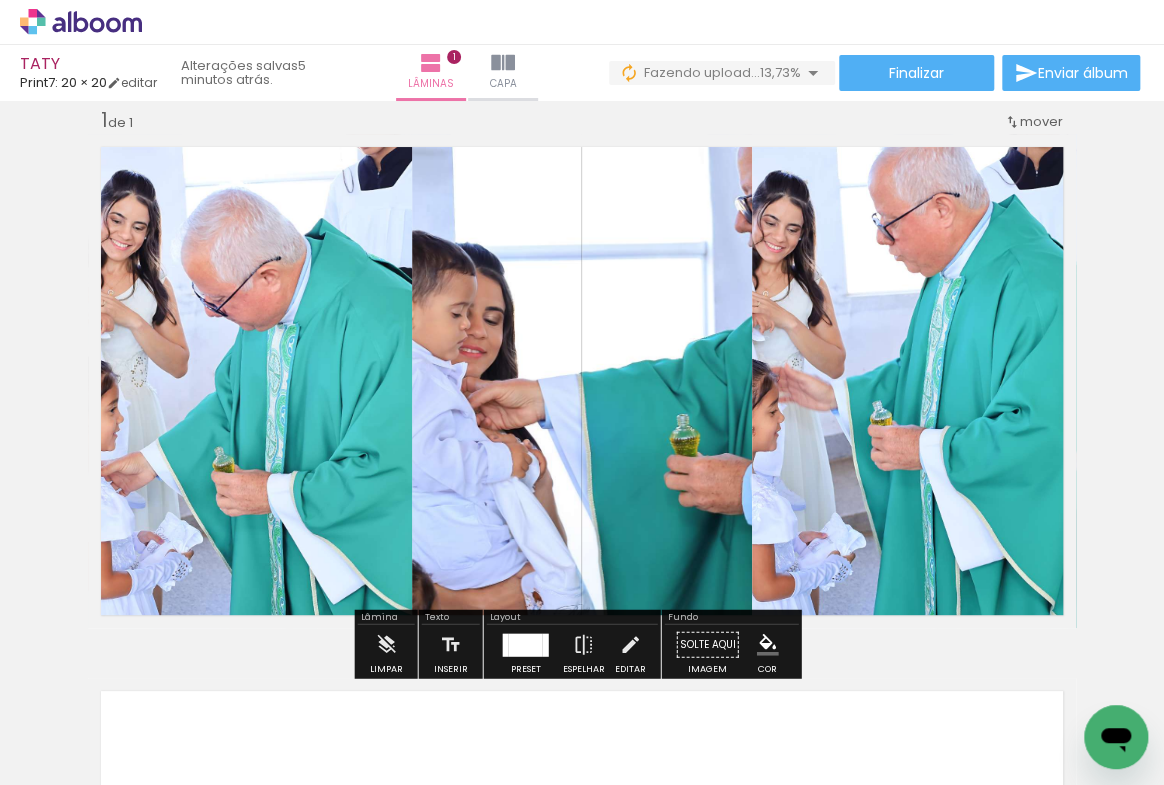 click at bounding box center [526, 644] 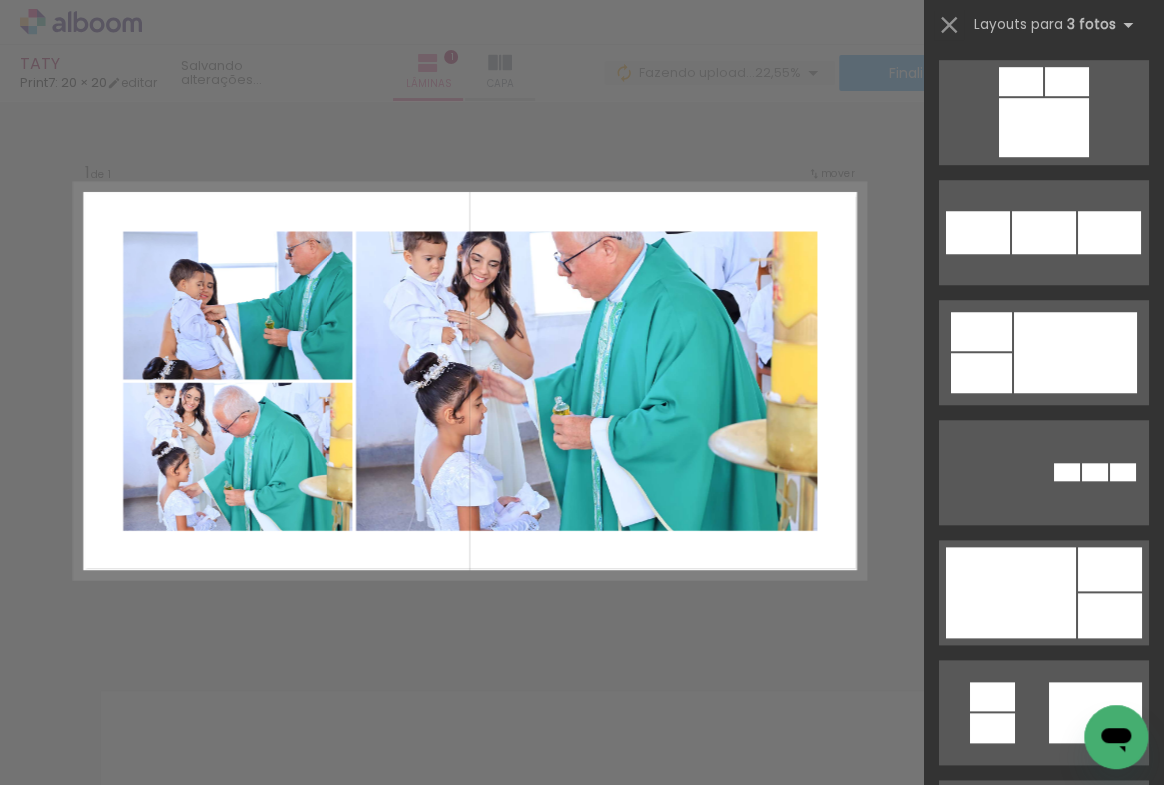 scroll, scrollTop: 3727, scrollLeft: 0, axis: vertical 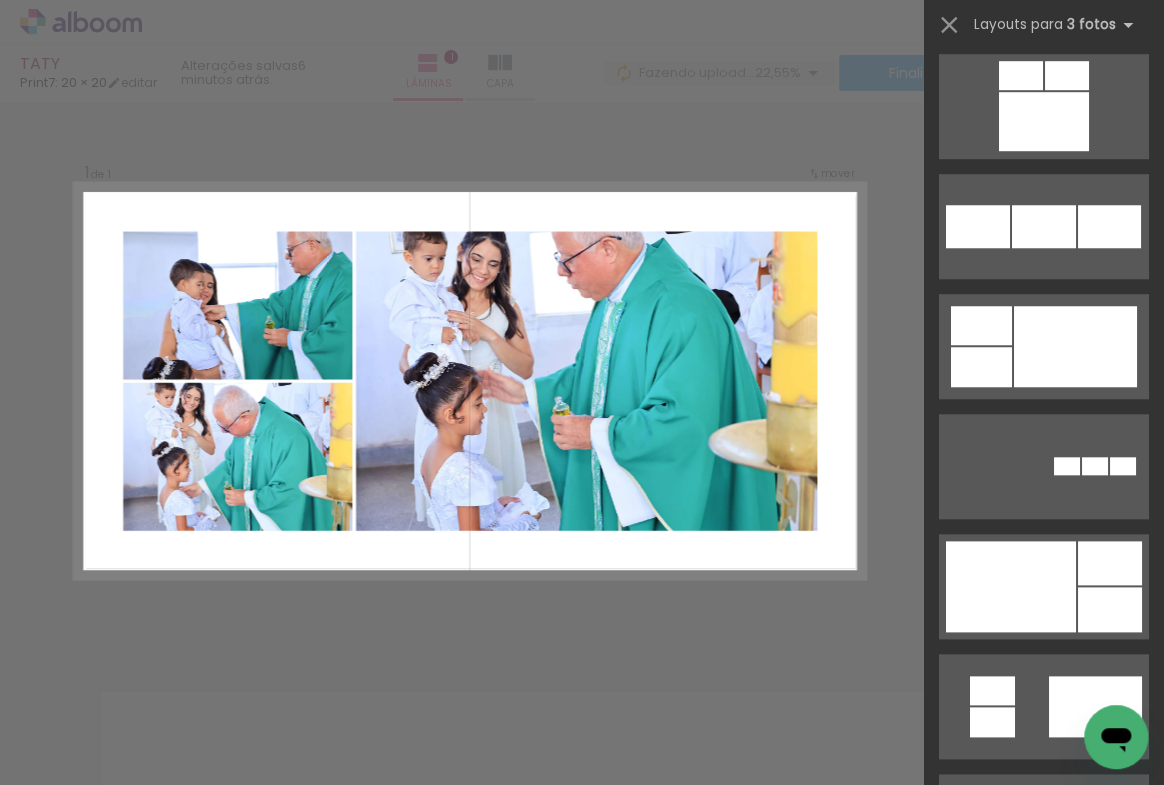 click at bounding box center [1044, 121] 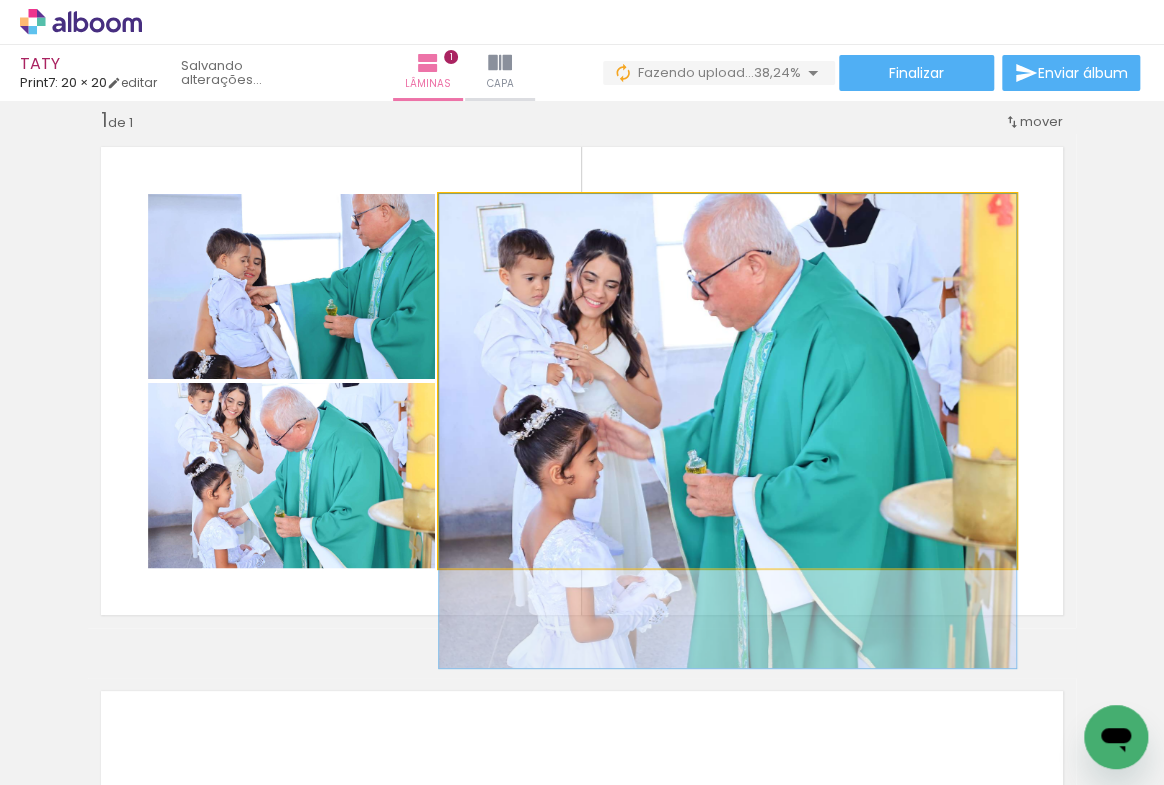 drag, startPoint x: 693, startPoint y: 395, endPoint x: 718, endPoint y: 475, distance: 83.81527 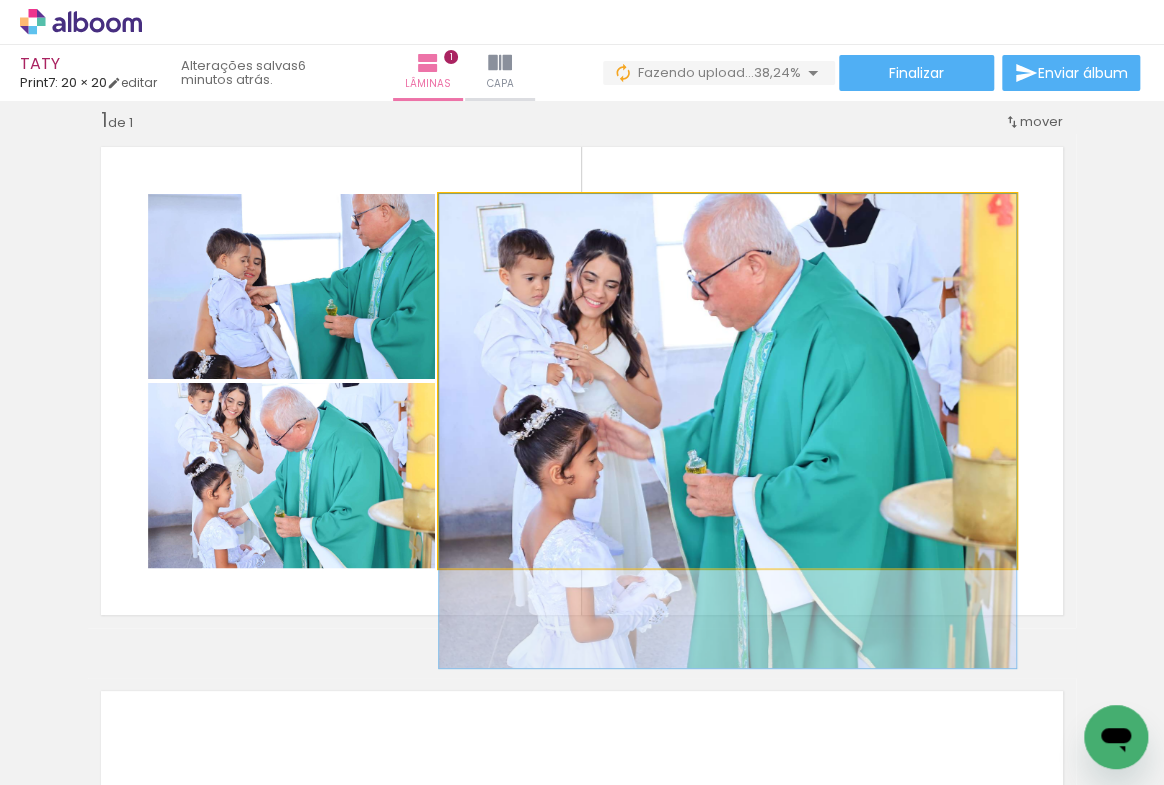 click 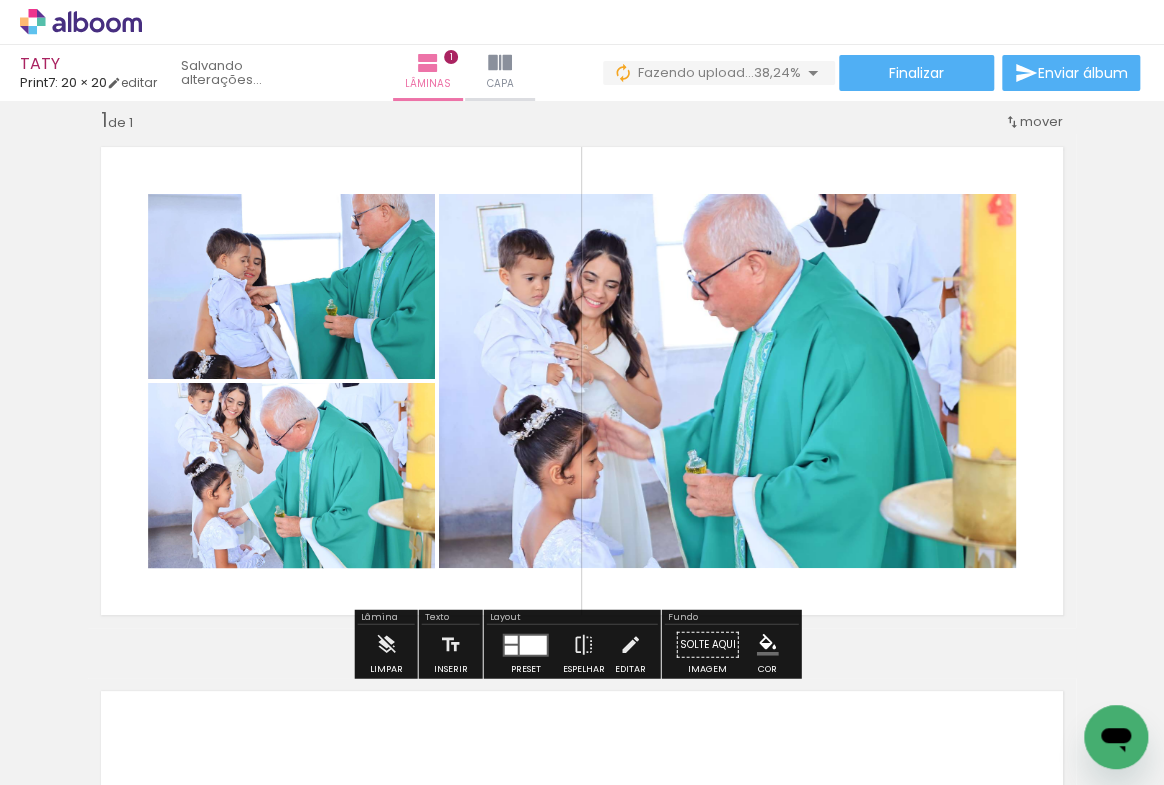 click at bounding box center [533, 644] 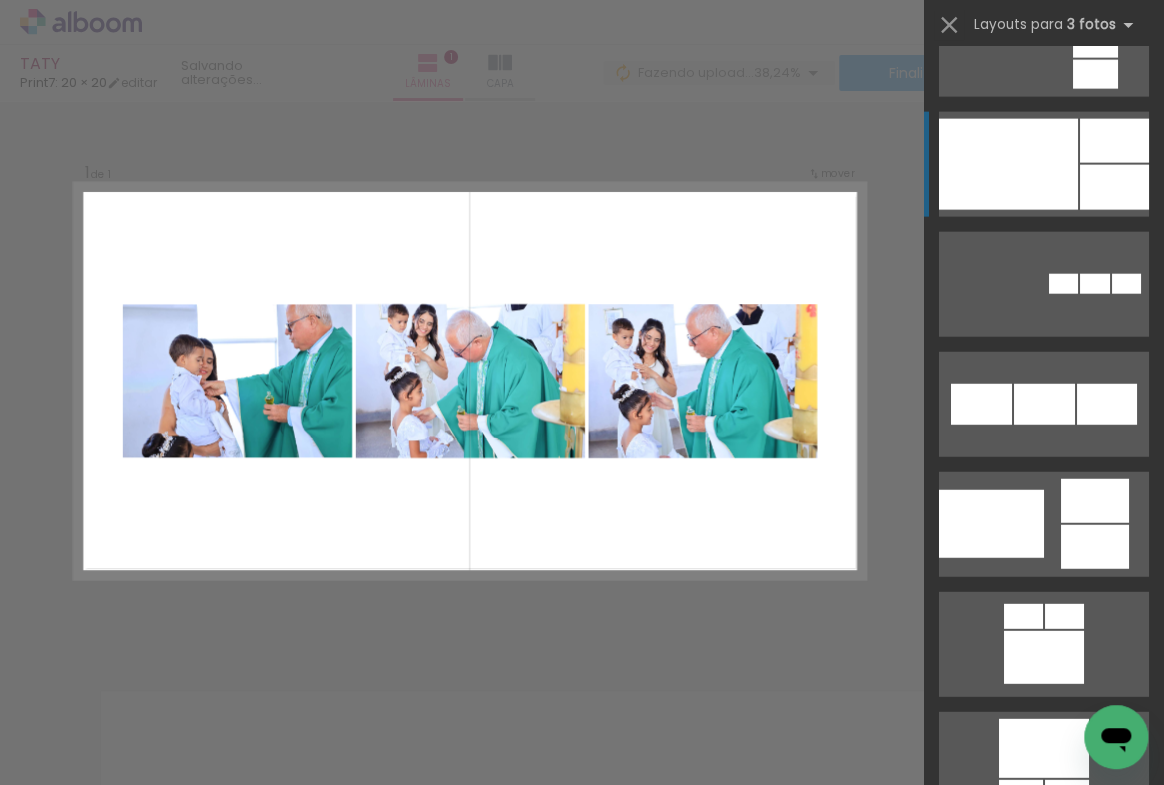 scroll, scrollTop: 5232, scrollLeft: 0, axis: vertical 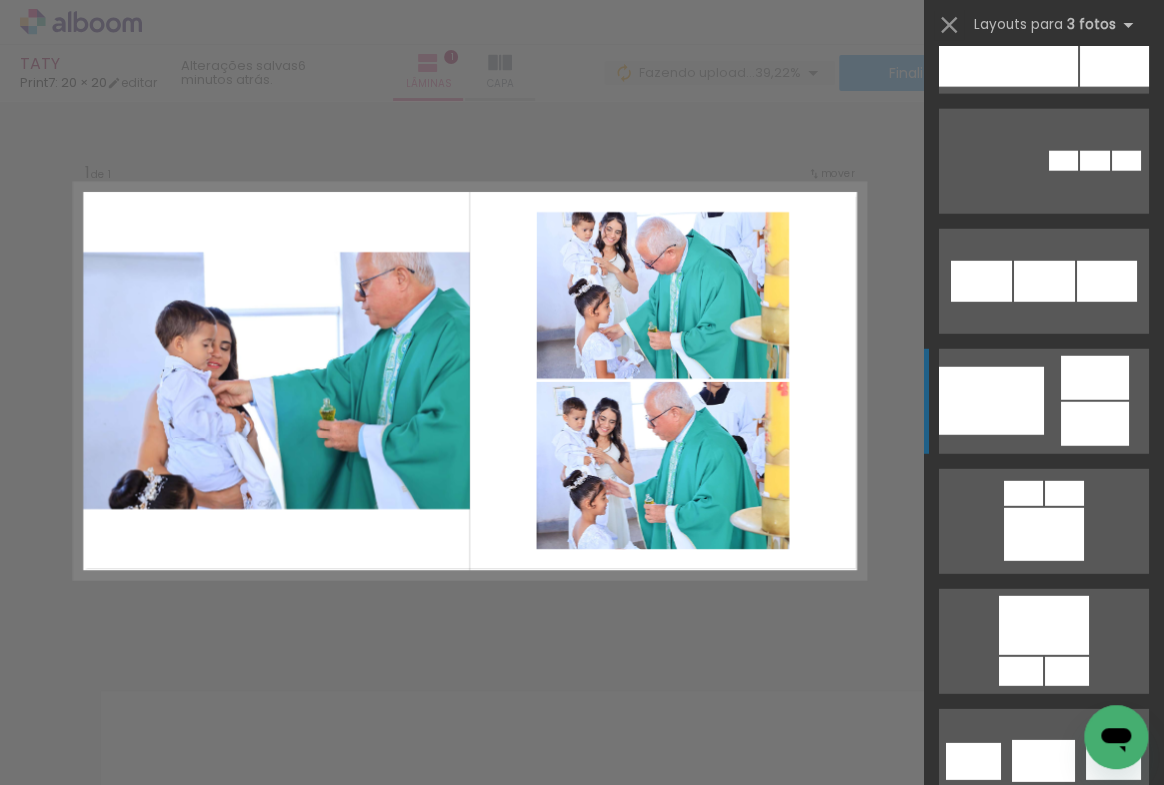 click at bounding box center (1109, -679) 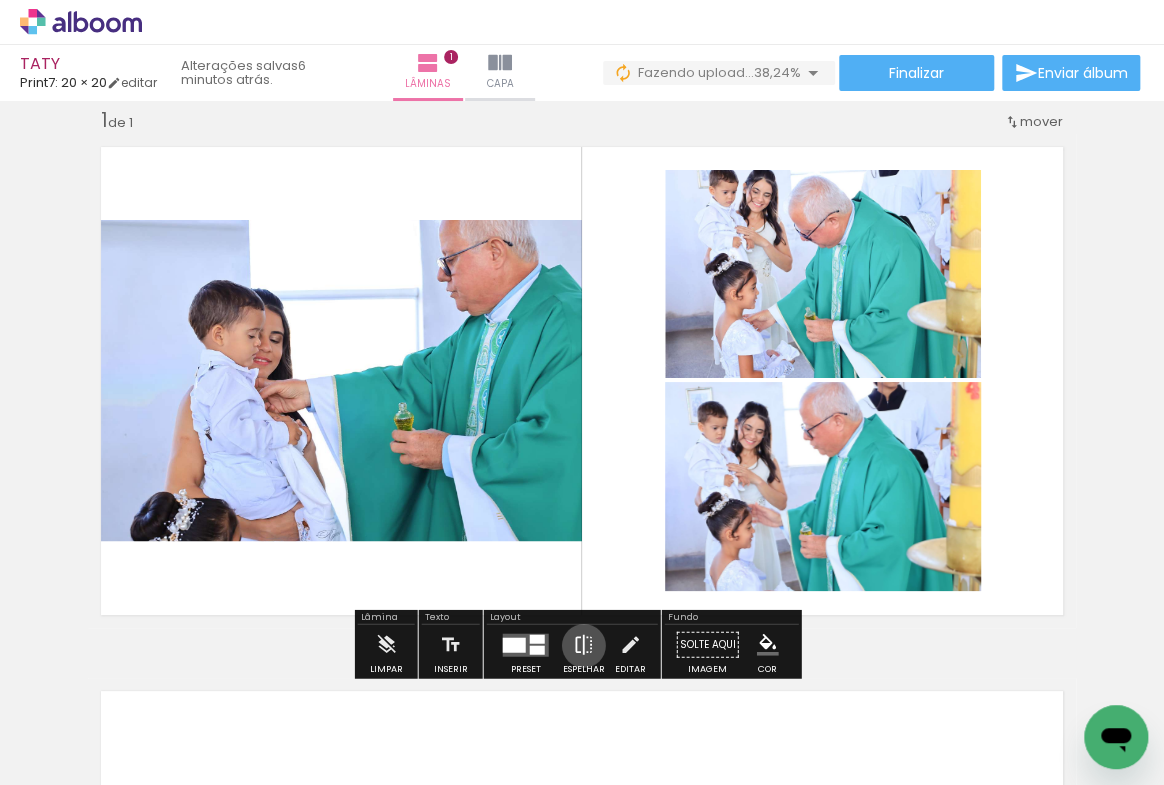 click at bounding box center [584, 645] 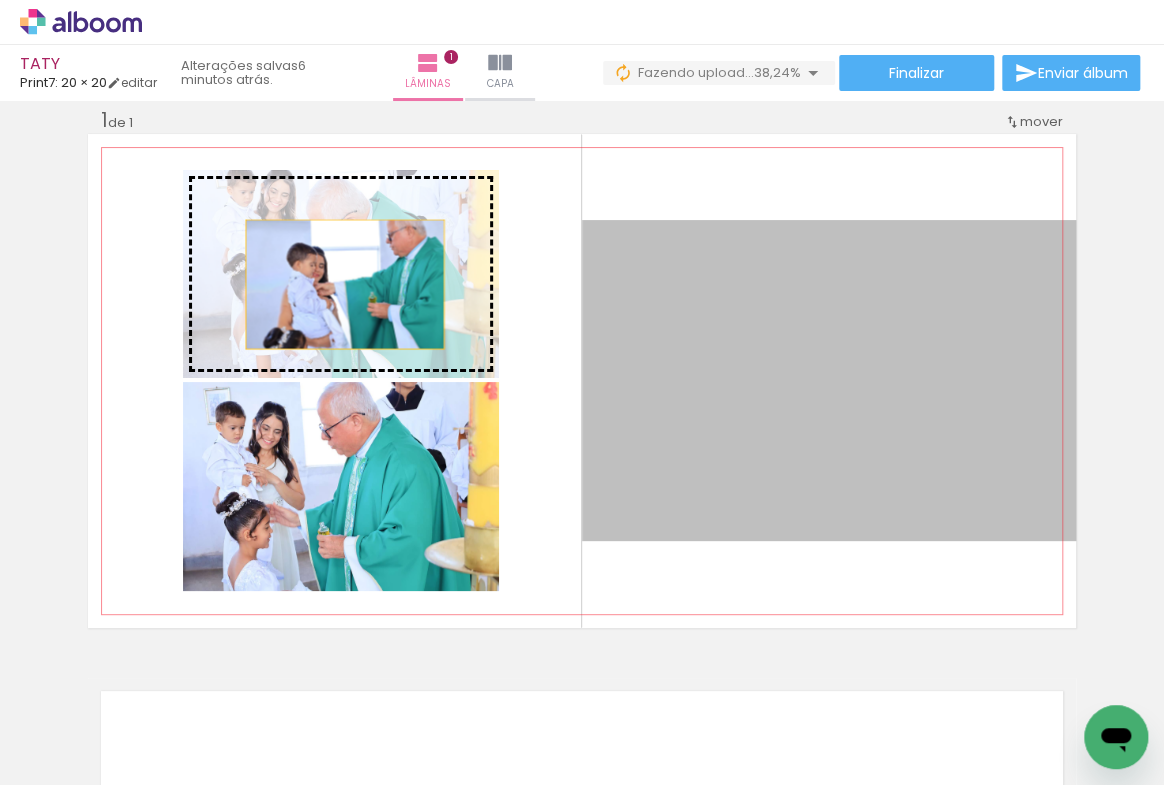 drag, startPoint x: 800, startPoint y: 430, endPoint x: 338, endPoint y: 284, distance: 484.5204 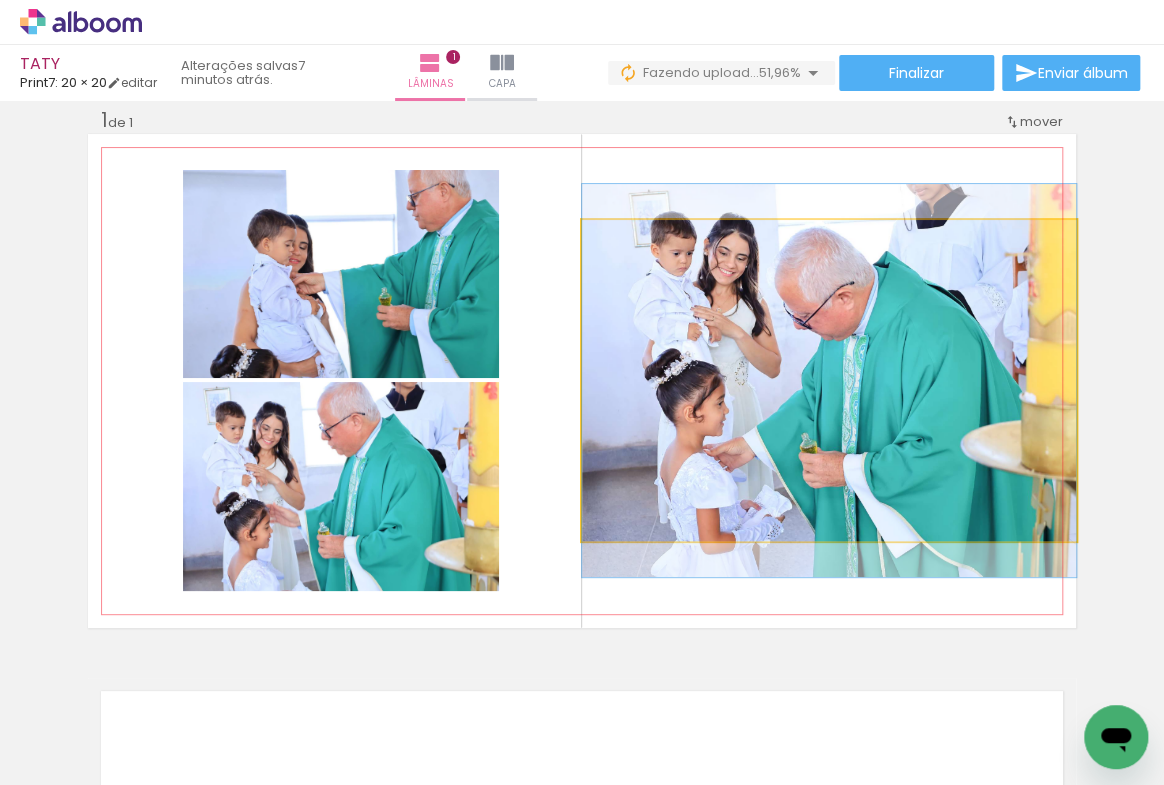 click 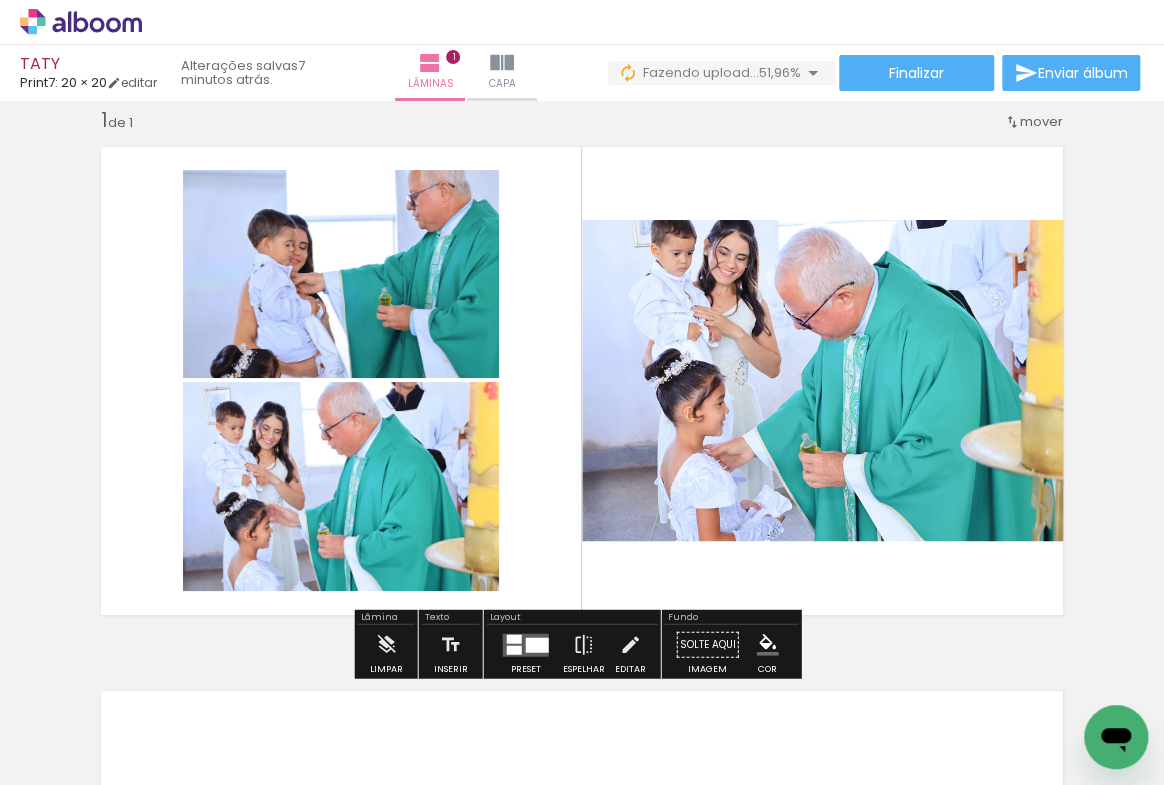 click 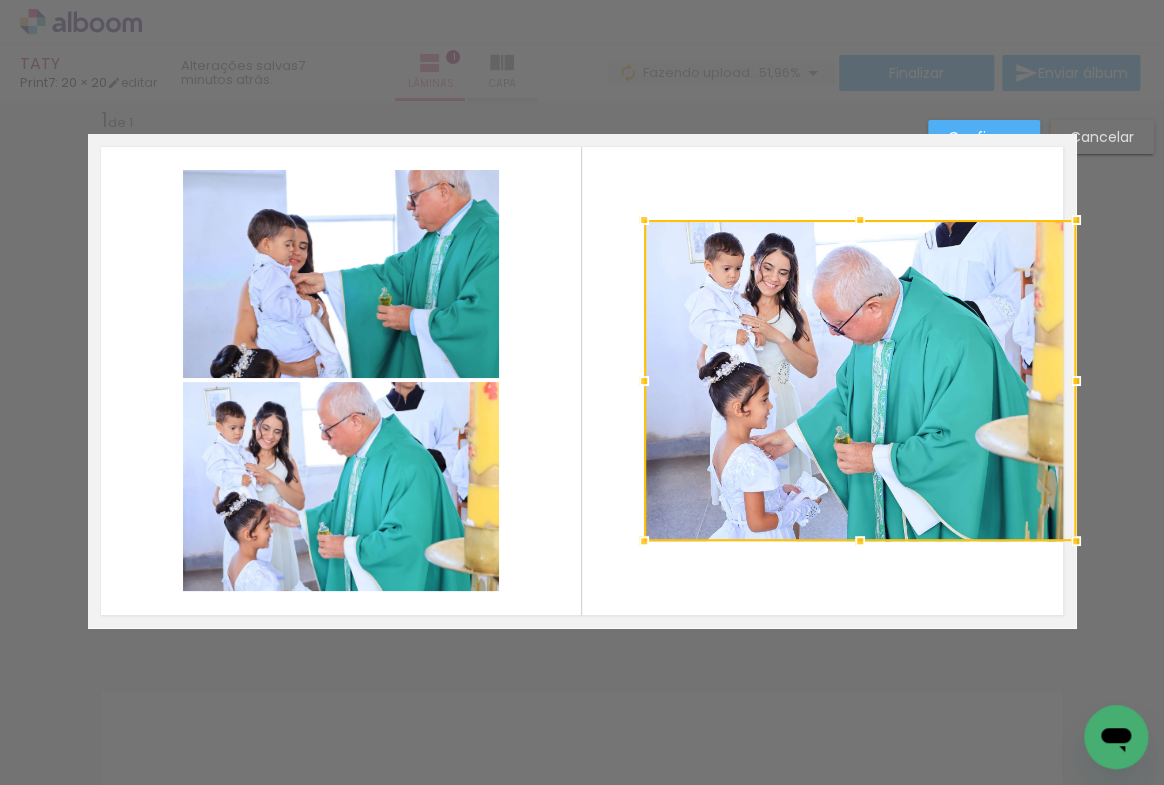 drag, startPoint x: 573, startPoint y: 380, endPoint x: 634, endPoint y: 415, distance: 70.327805 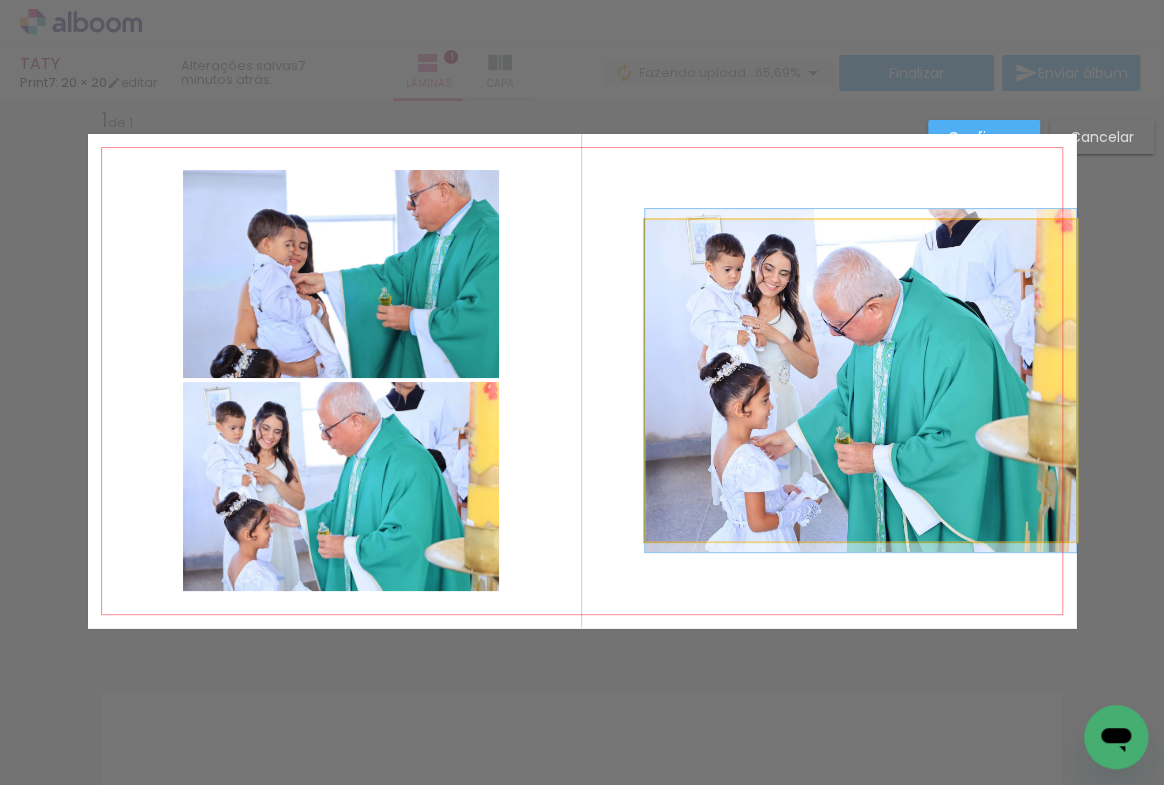 click 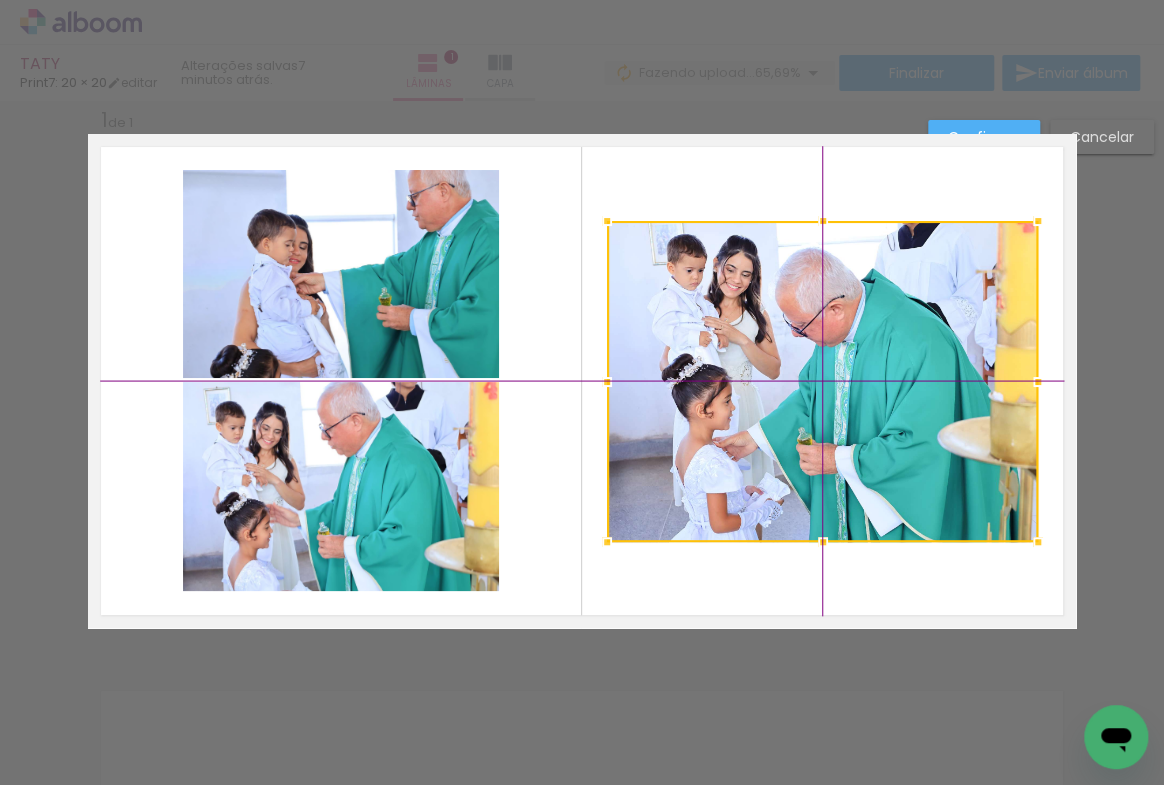 drag, startPoint x: 827, startPoint y: 394, endPoint x: 784, endPoint y: 397, distance: 43.104523 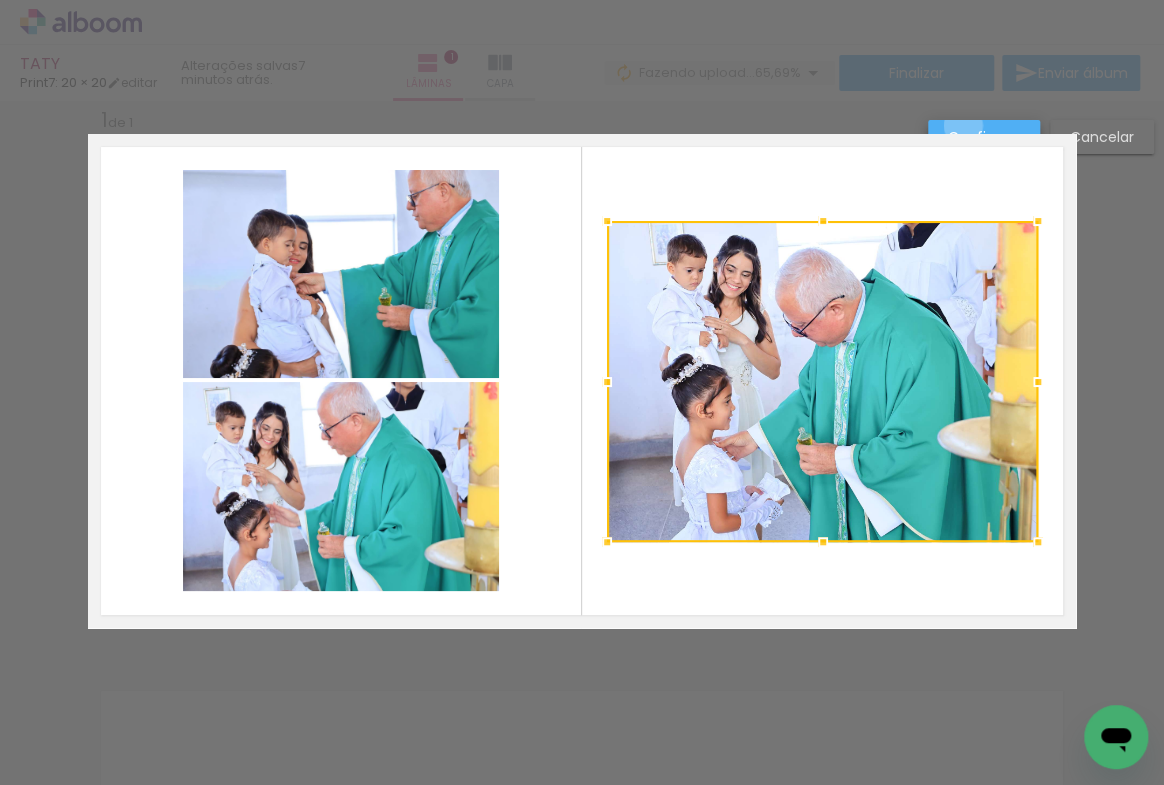 click on "Confirmar" at bounding box center [984, 137] 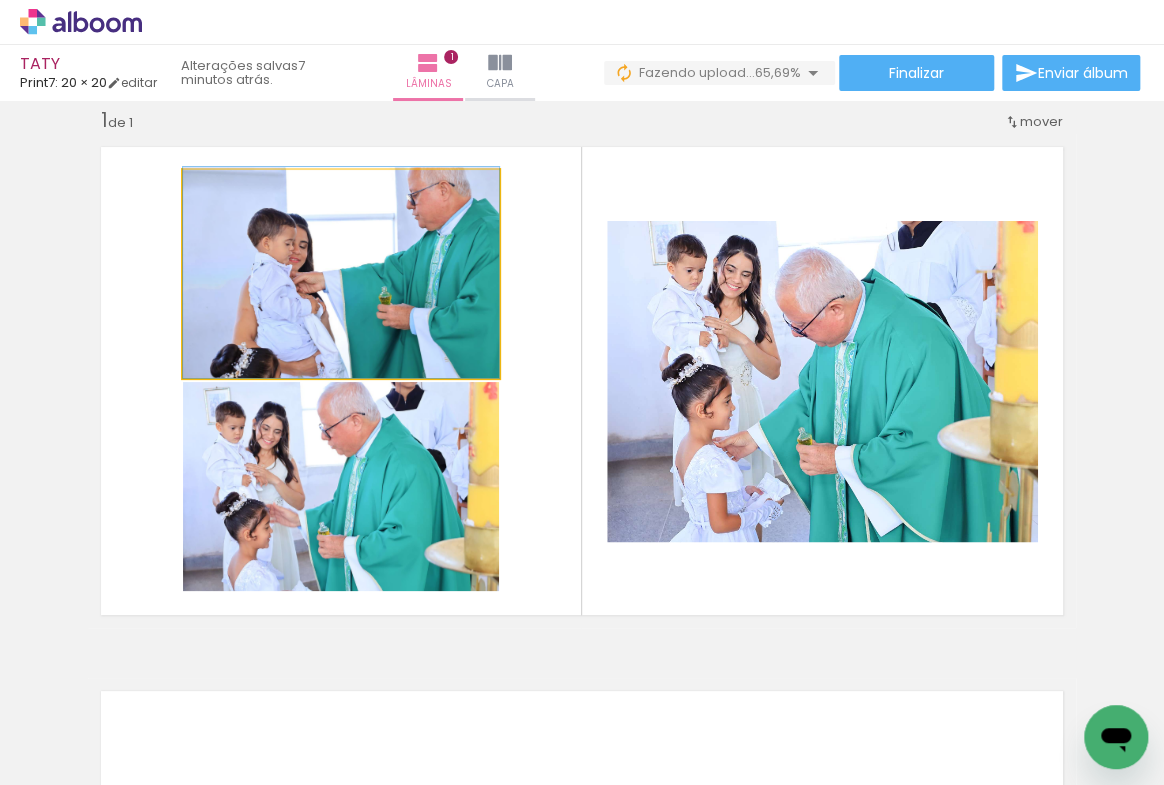 drag, startPoint x: 294, startPoint y: 312, endPoint x: 296, endPoint y: 283, distance: 29.068884 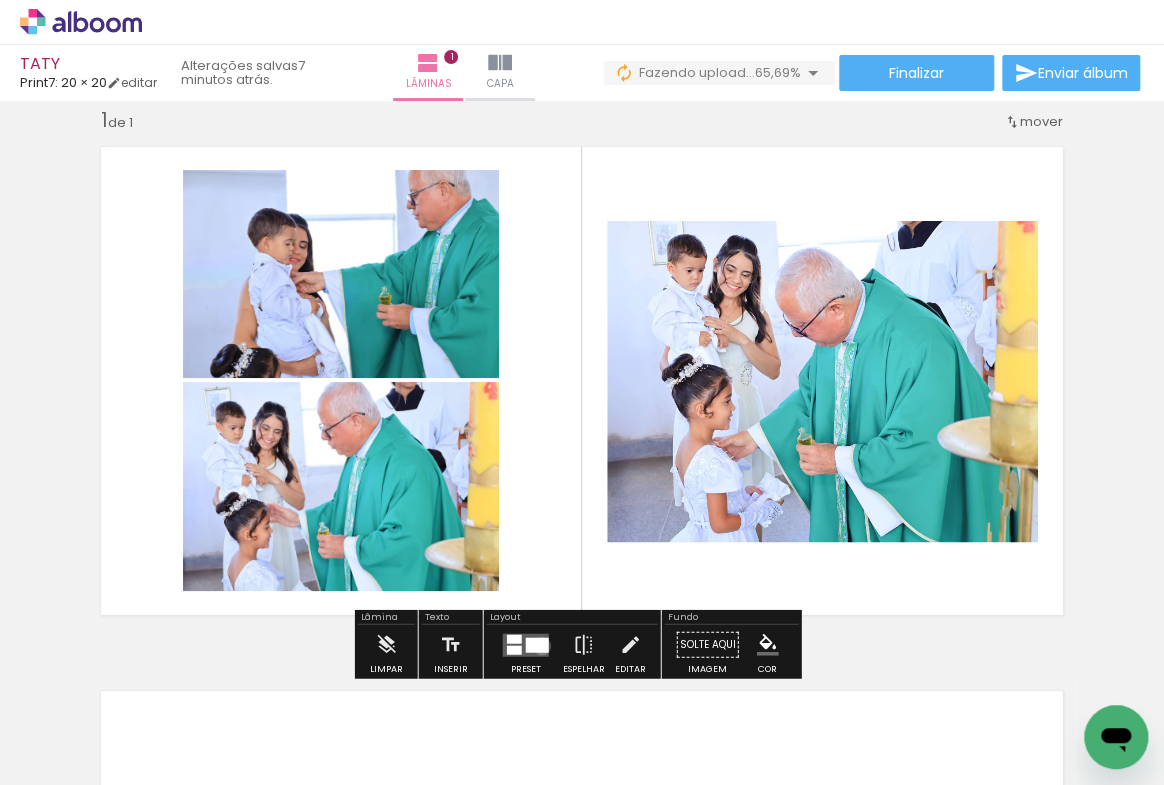 click at bounding box center [537, 644] 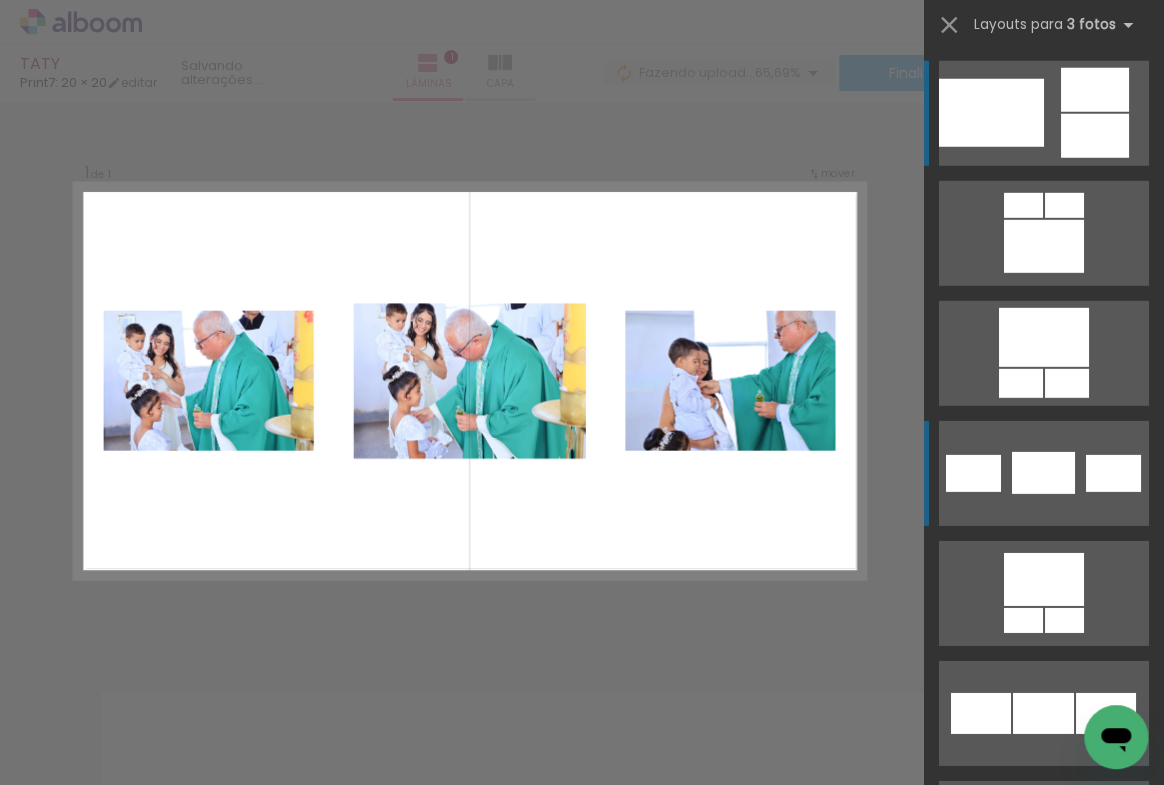 scroll, scrollTop: 5792, scrollLeft: 0, axis: vertical 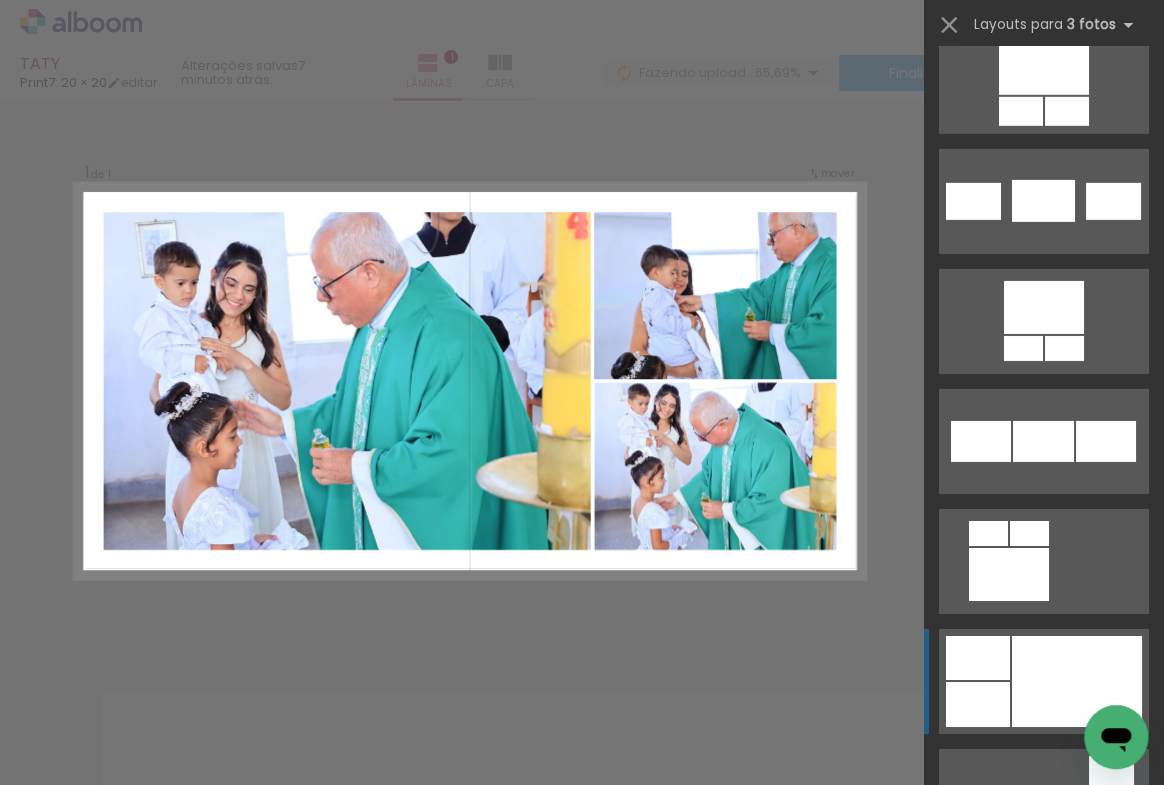 click at bounding box center [1044, -26] 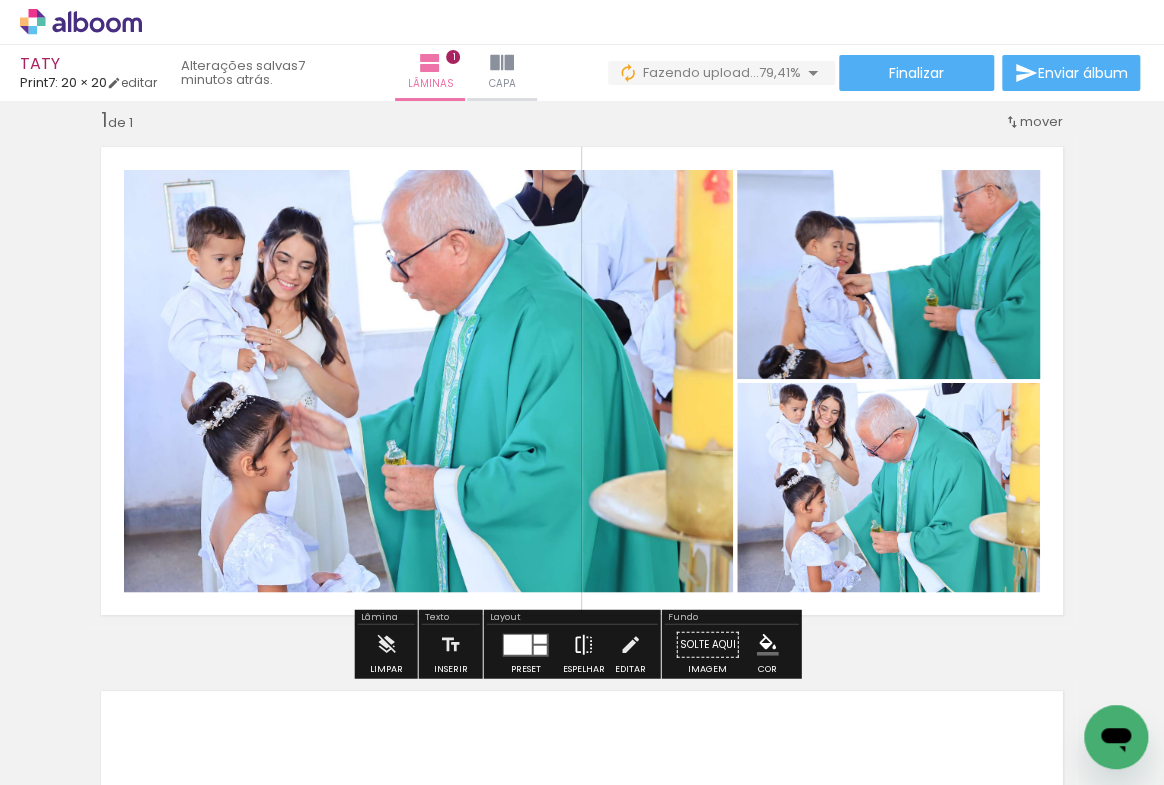 click at bounding box center [584, 645] 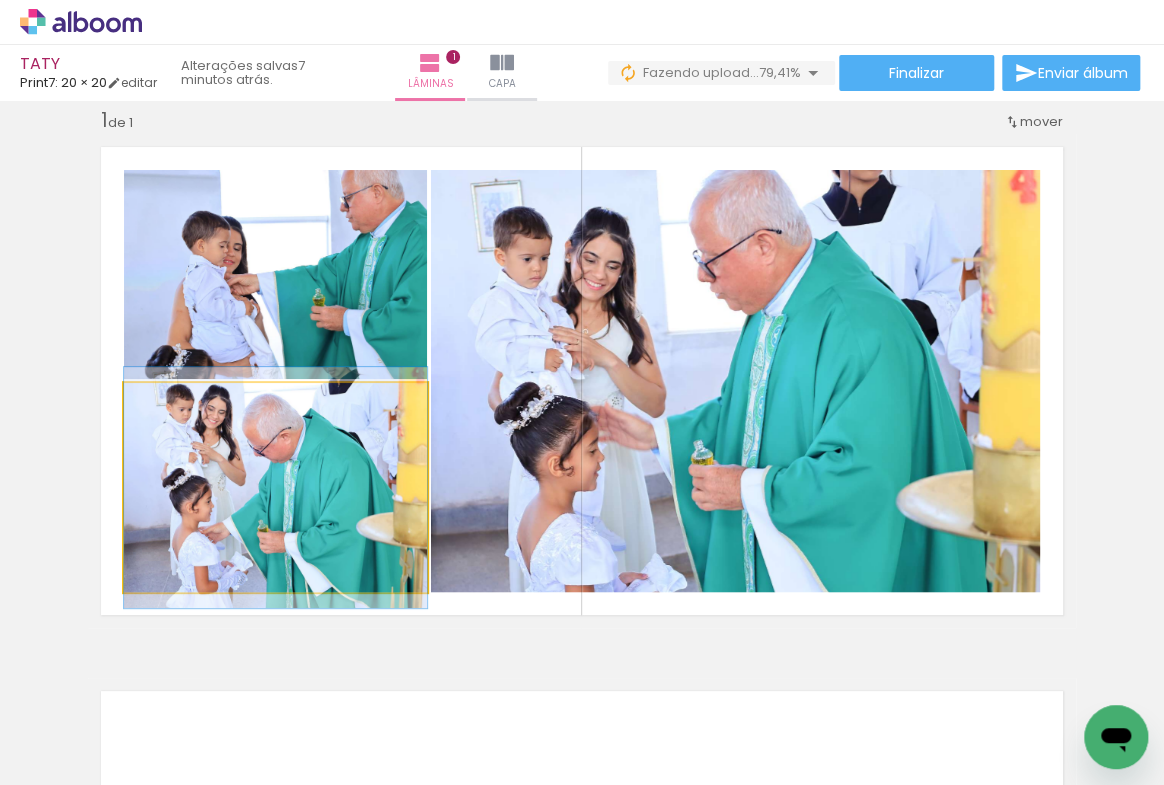 click 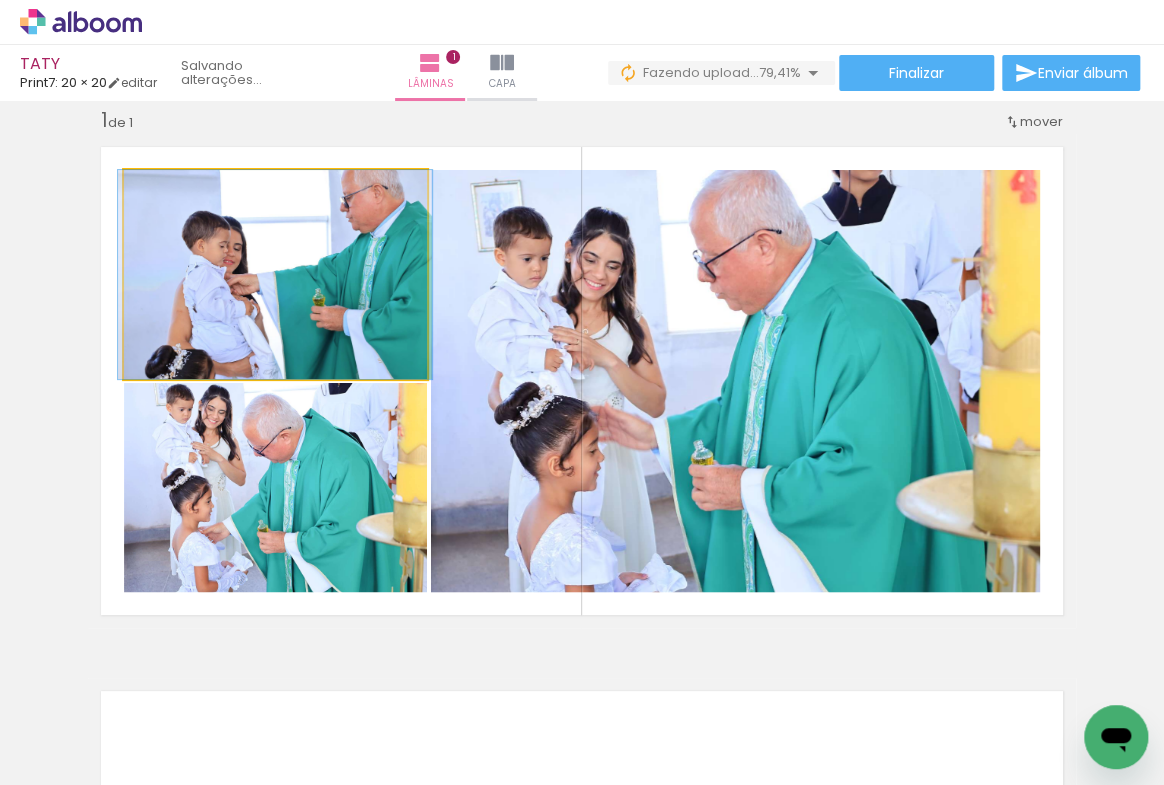 click 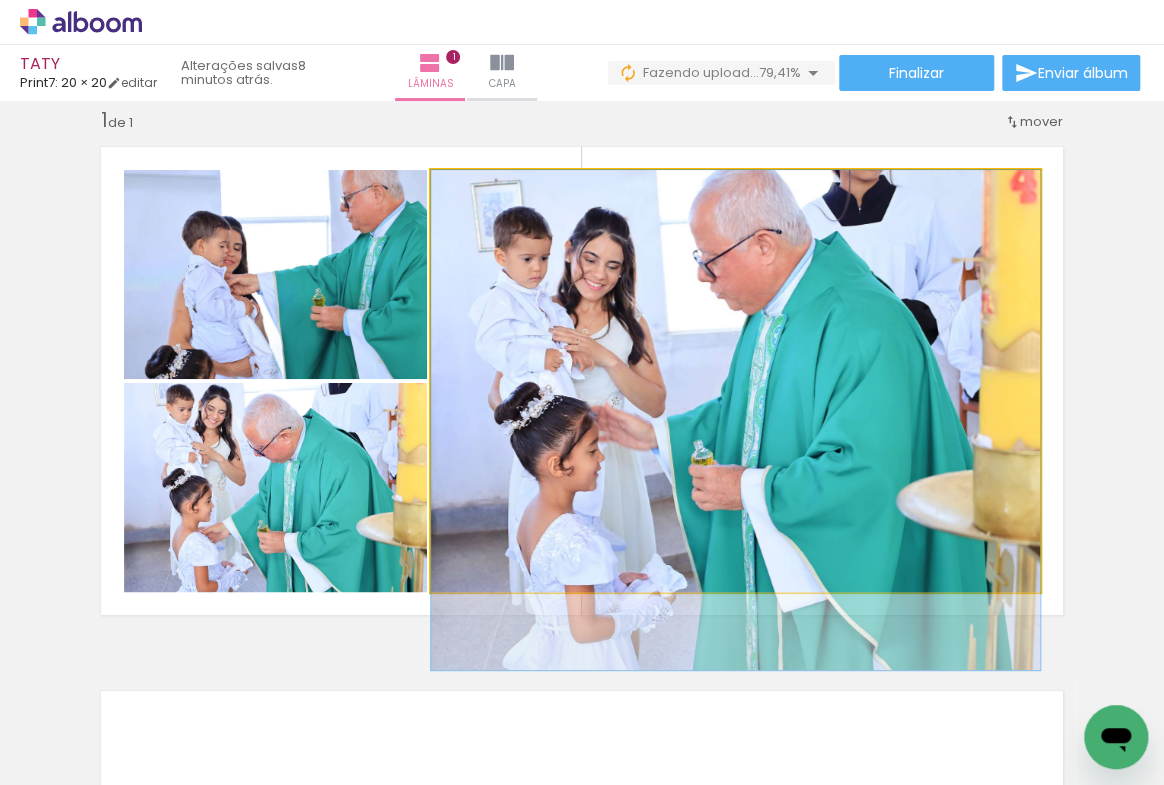 click 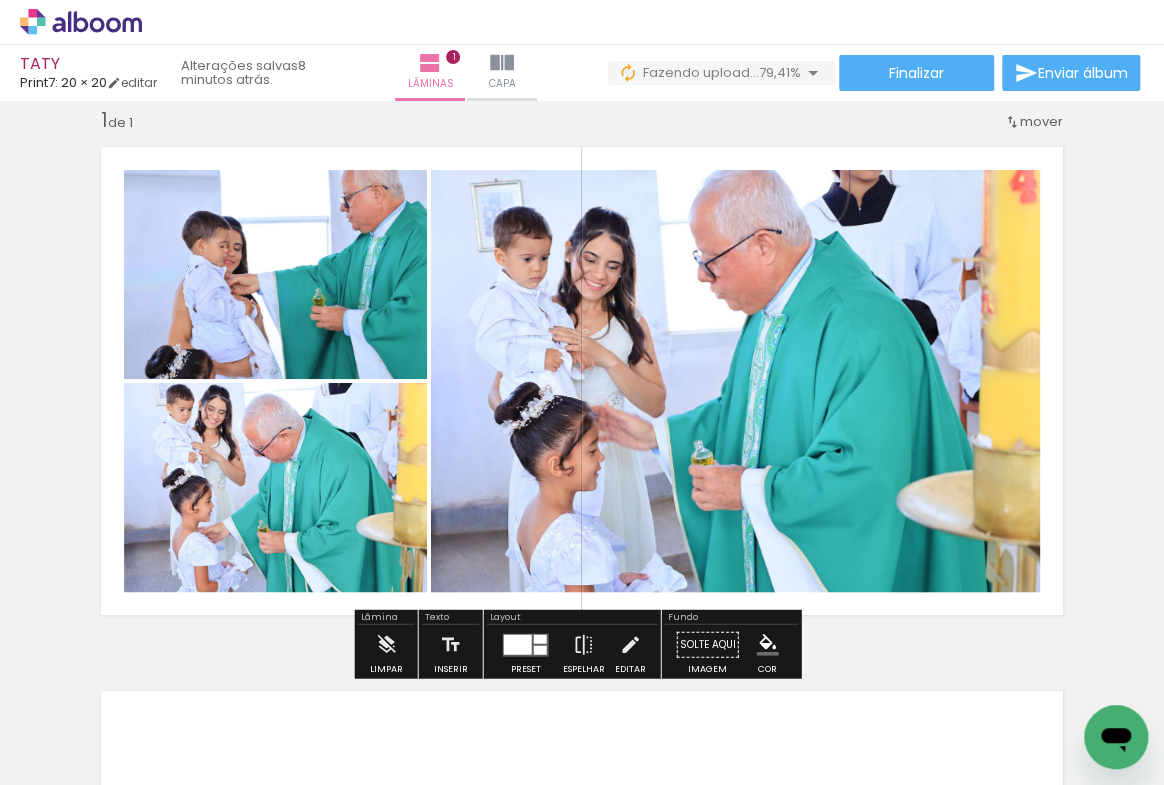 click 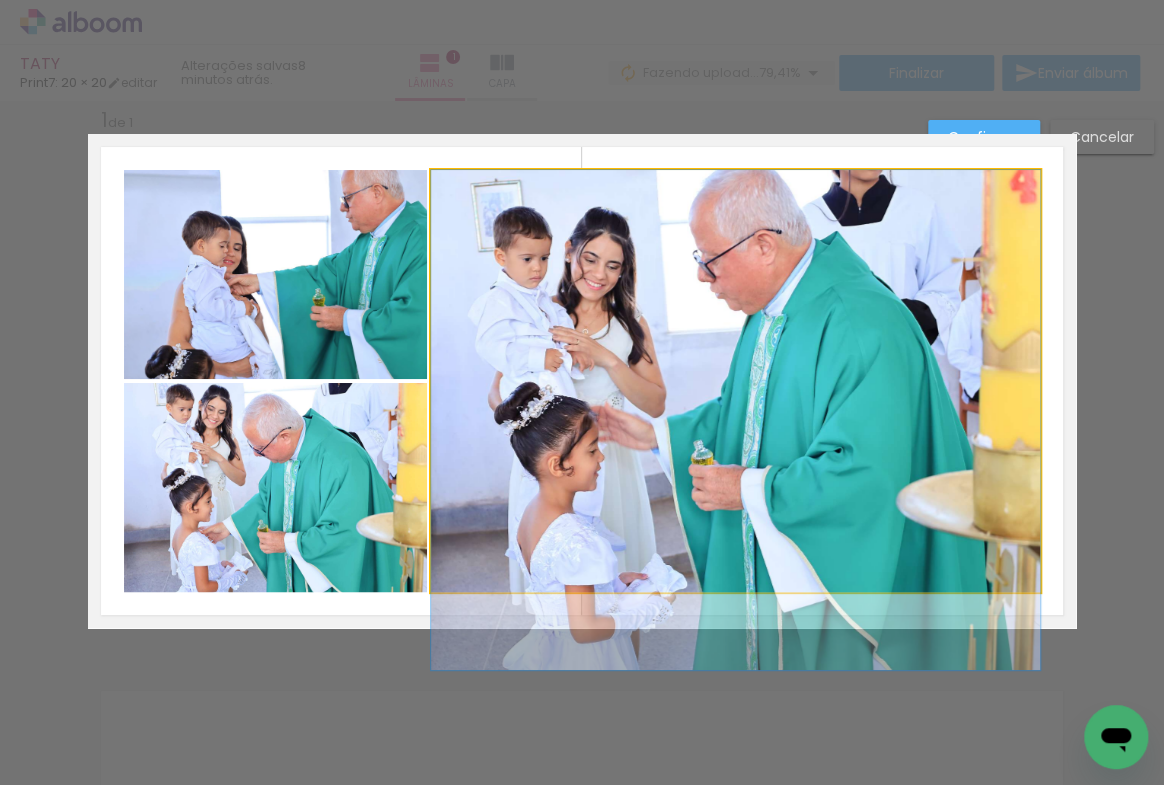 click 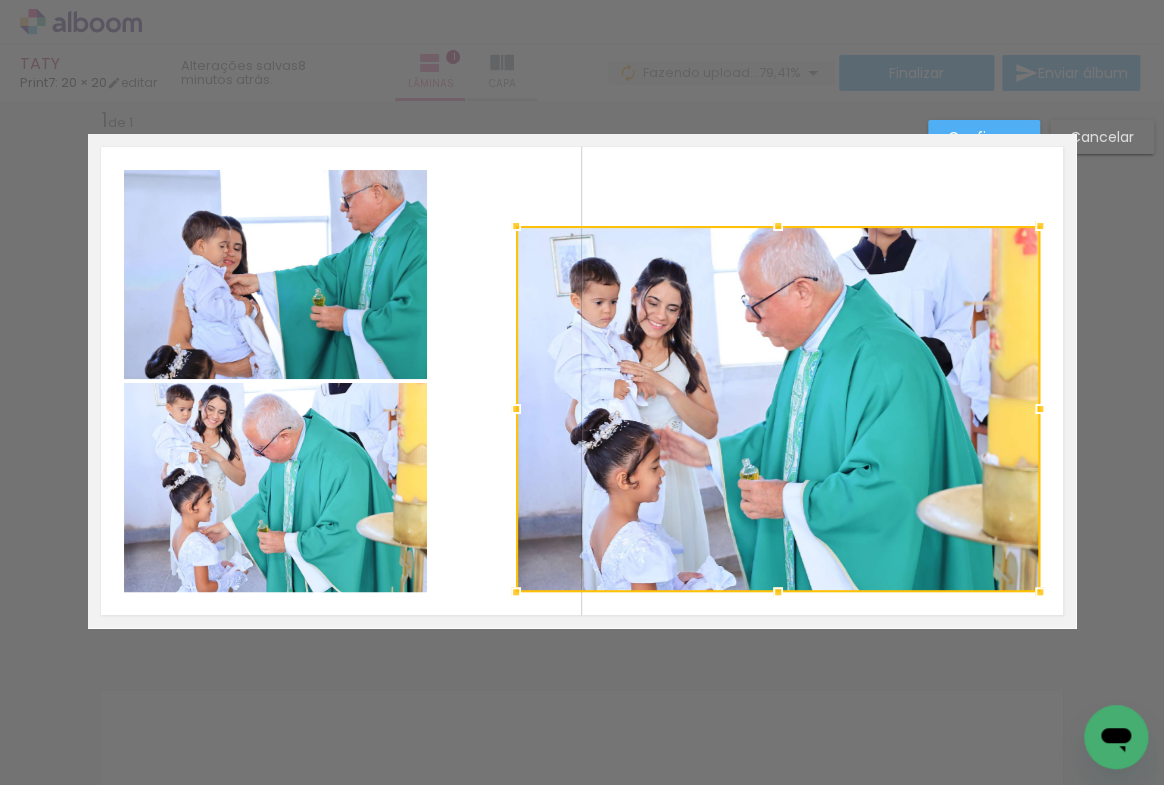 drag, startPoint x: 426, startPoint y: 172, endPoint x: 516, endPoint y: 226, distance: 104.95713 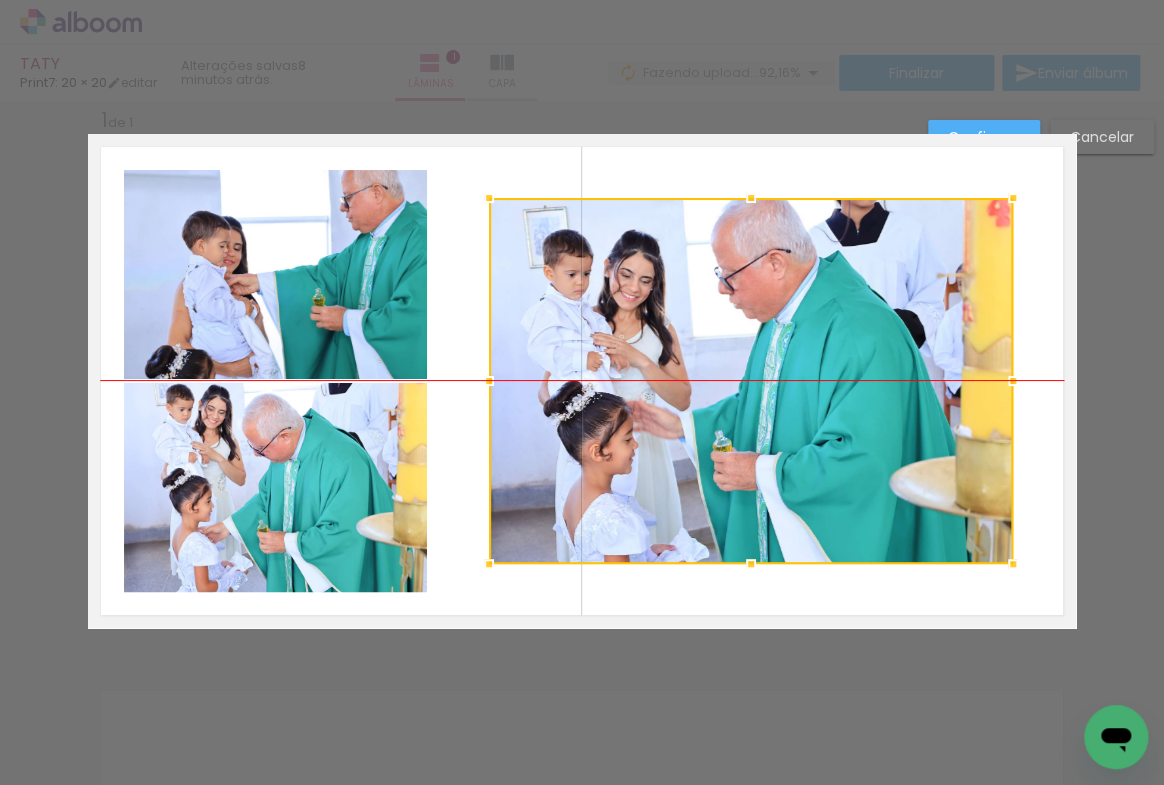 drag, startPoint x: 695, startPoint y: 411, endPoint x: 668, endPoint y: 374, distance: 45.80393 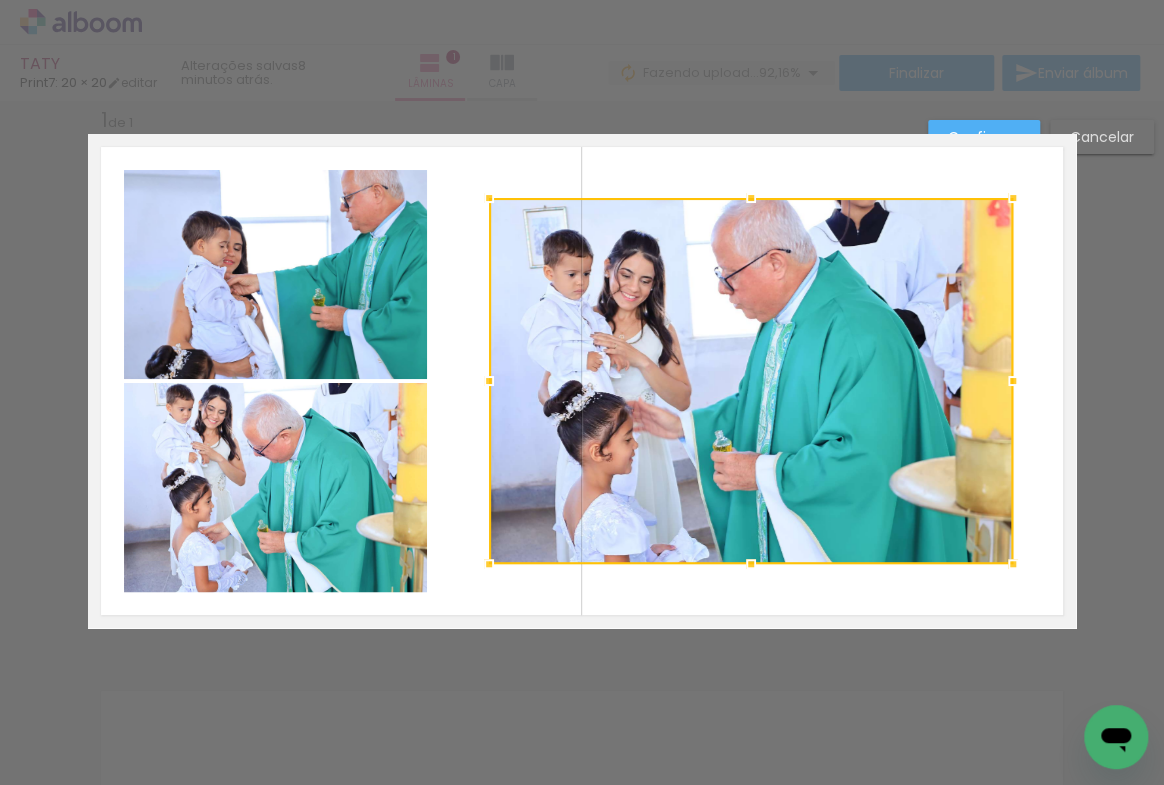 click at bounding box center (751, 381) 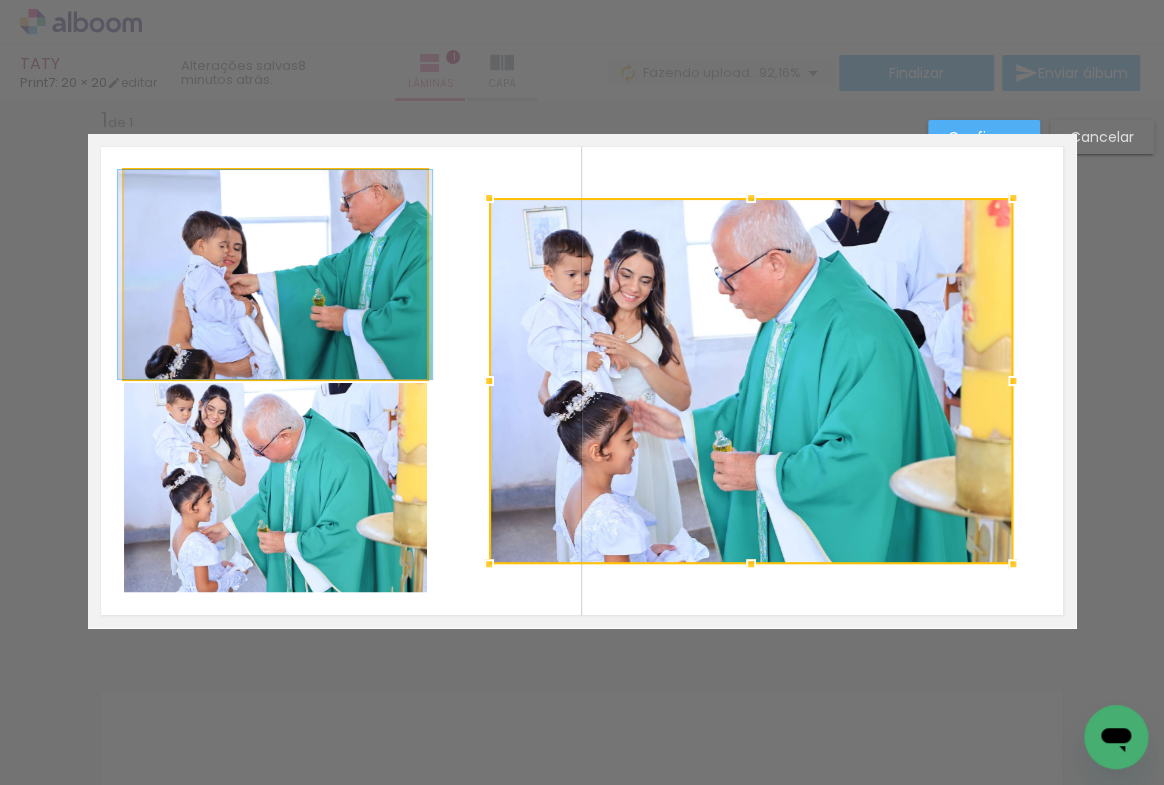 click 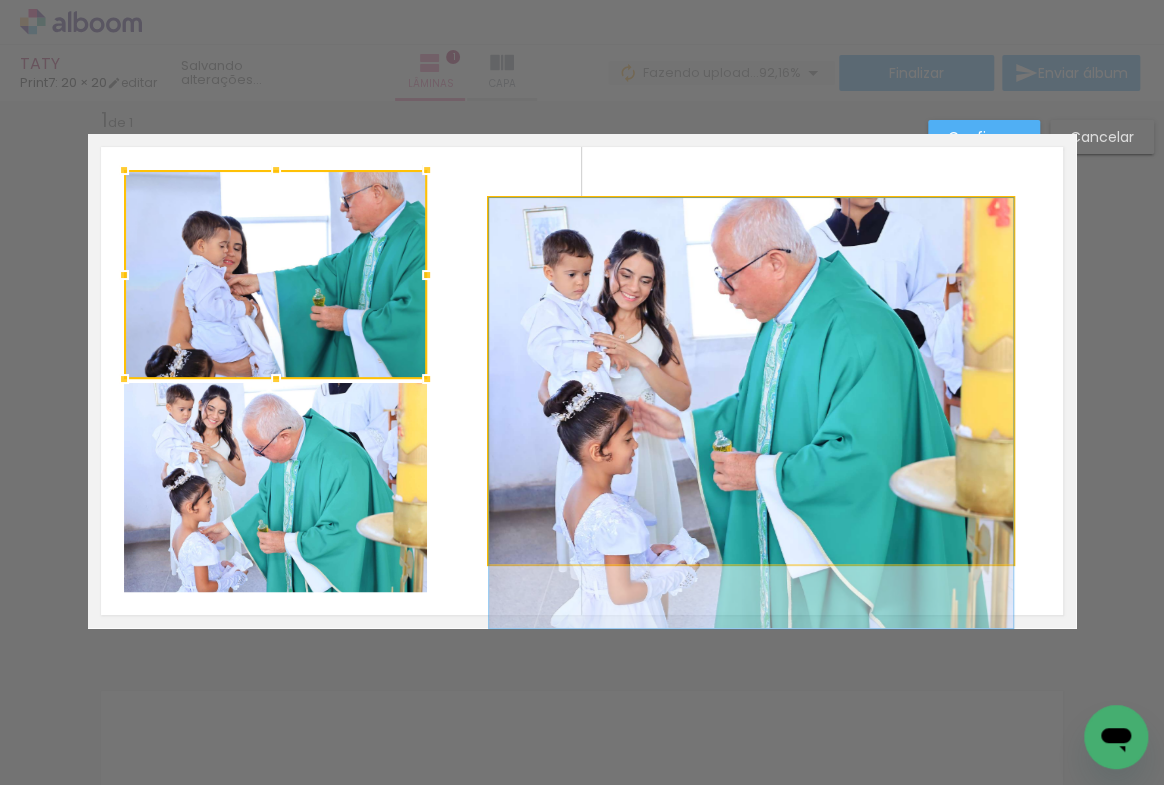 click 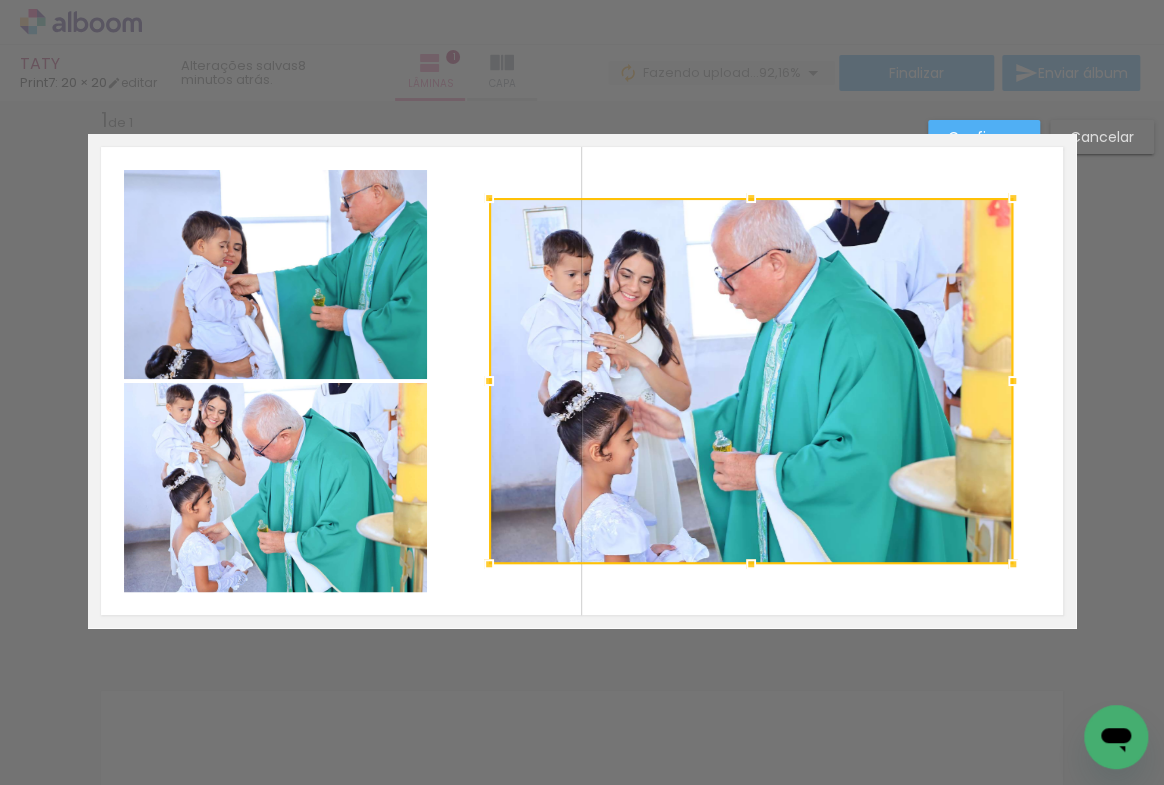 click at bounding box center (751, 381) 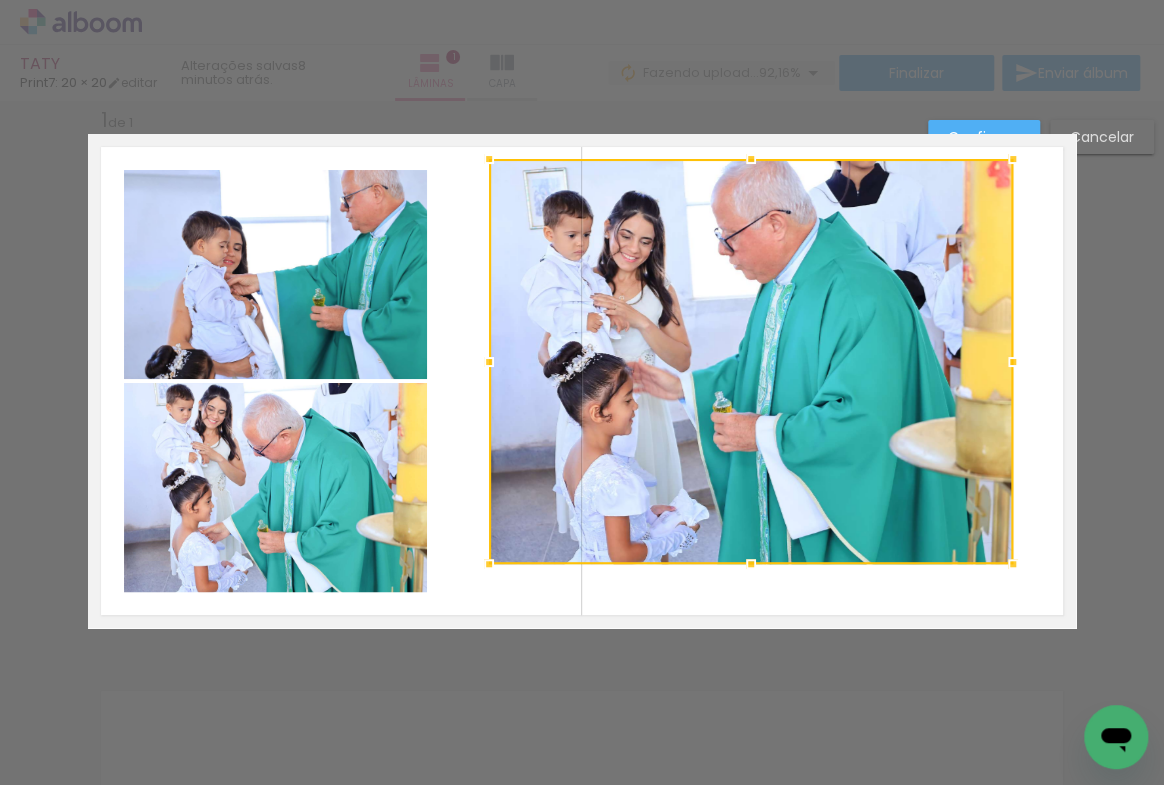 drag, startPoint x: 741, startPoint y: 199, endPoint x: 742, endPoint y: 170, distance: 29.017237 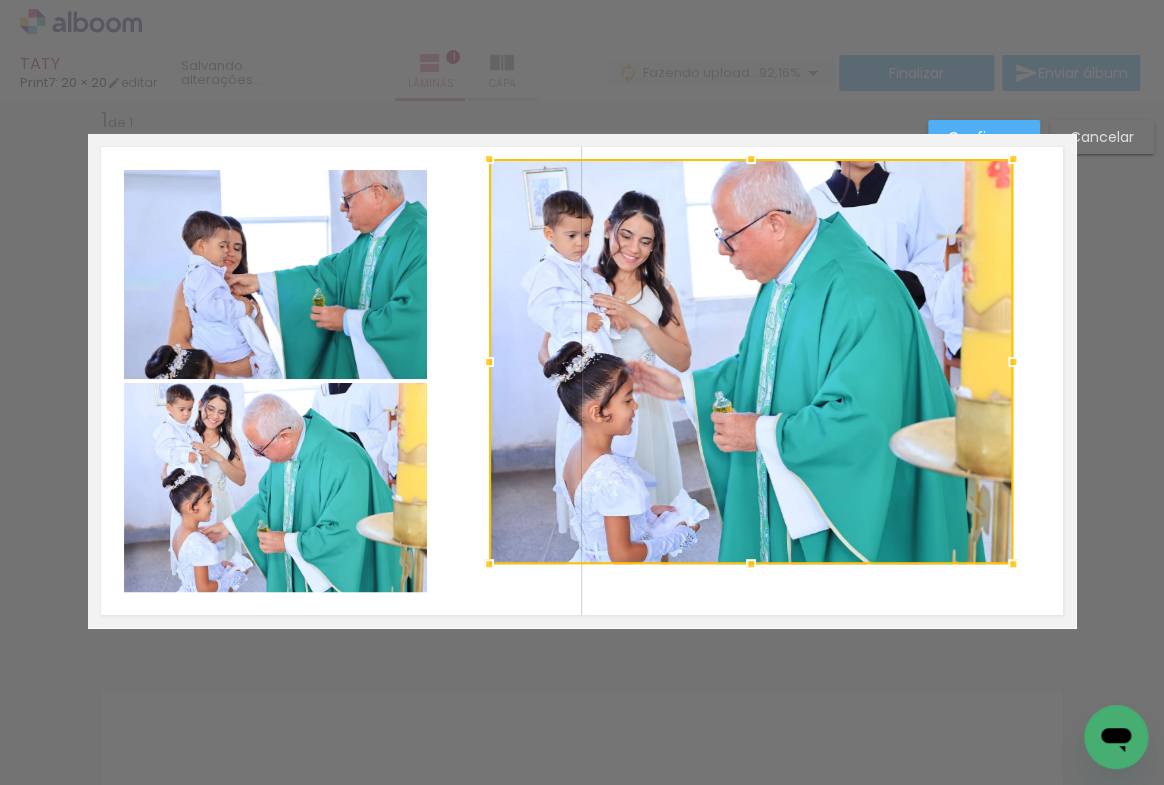 click at bounding box center (751, 361) 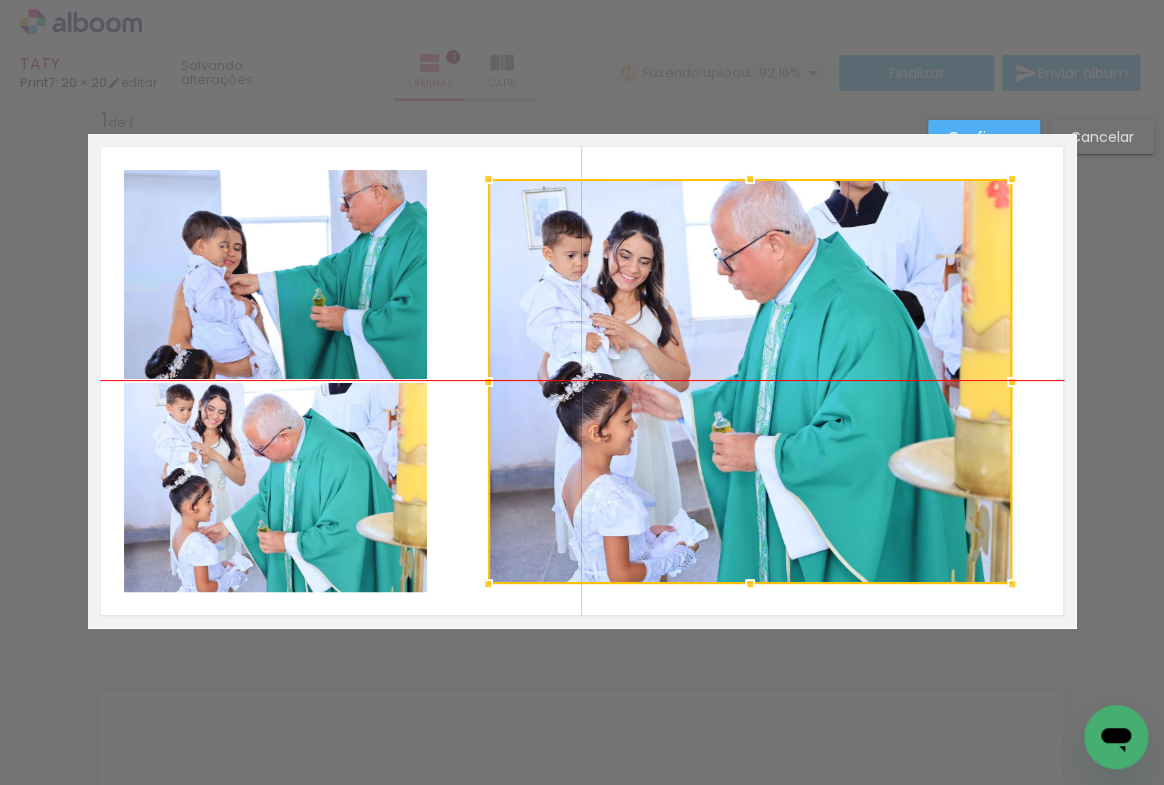 drag, startPoint x: 740, startPoint y: 381, endPoint x: 740, endPoint y: 397, distance: 16 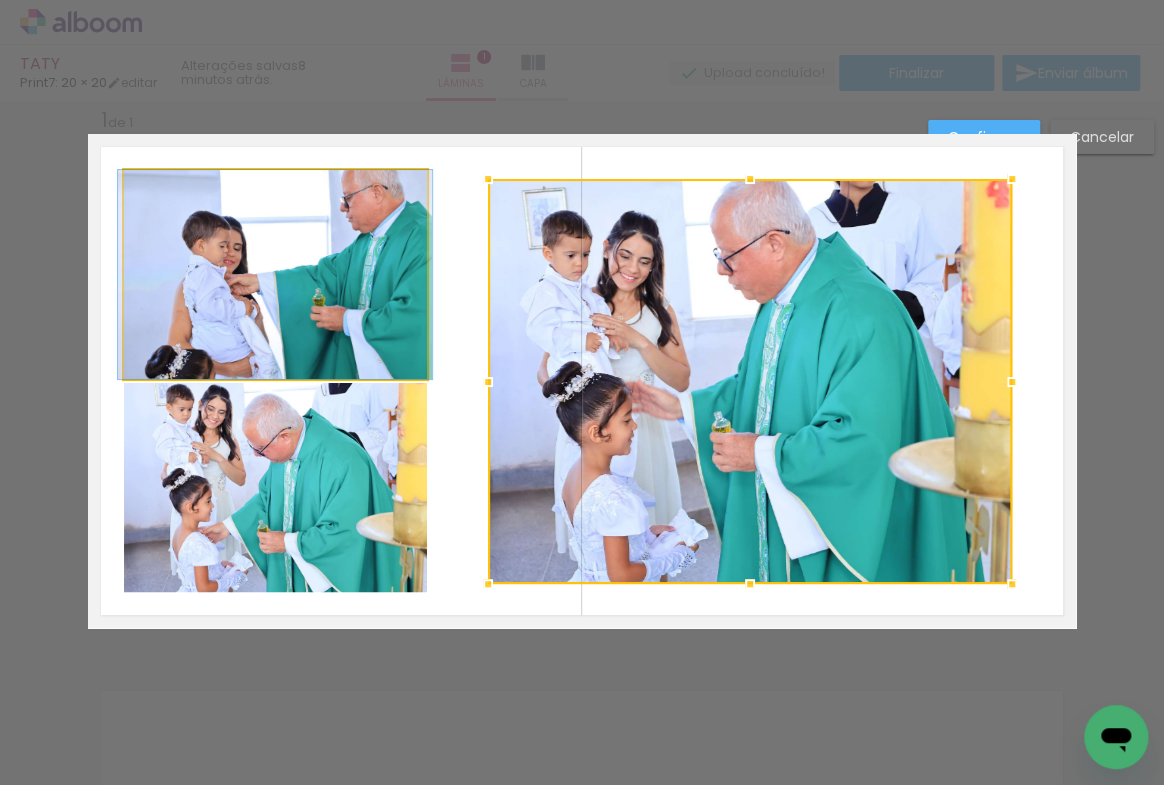 click 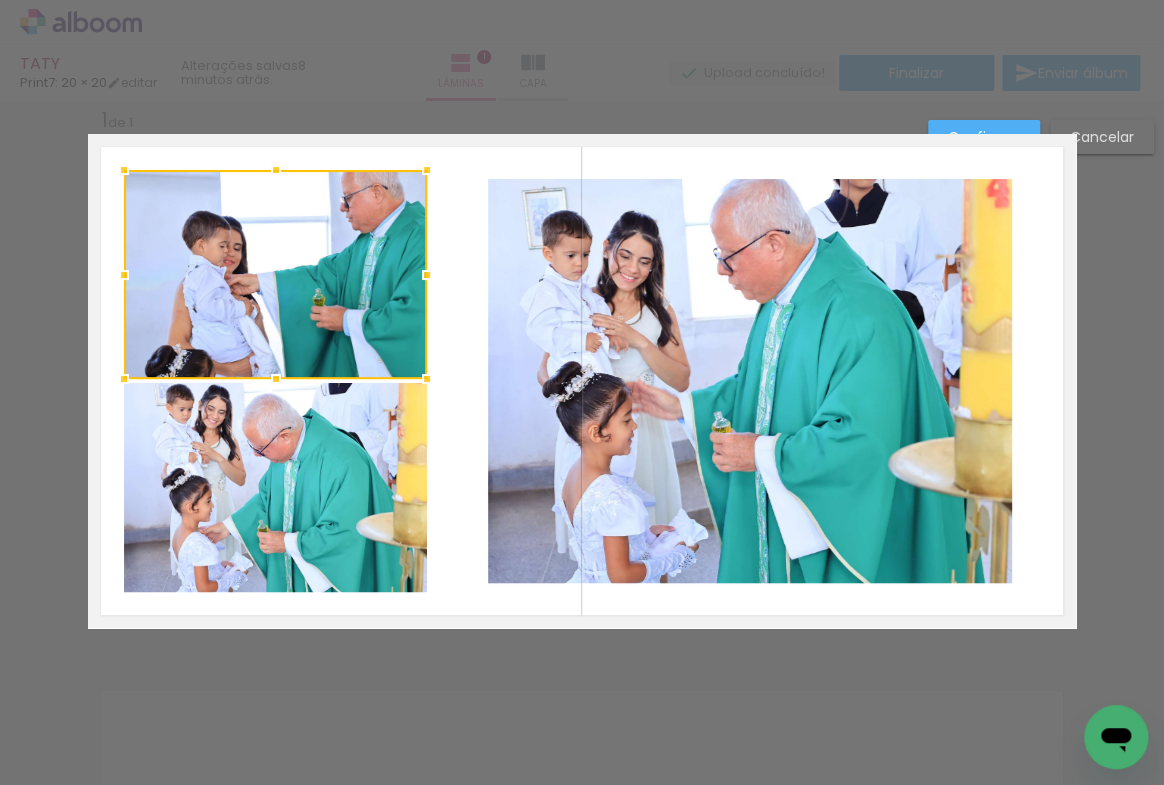 click on "Confirmar" at bounding box center (984, 137) 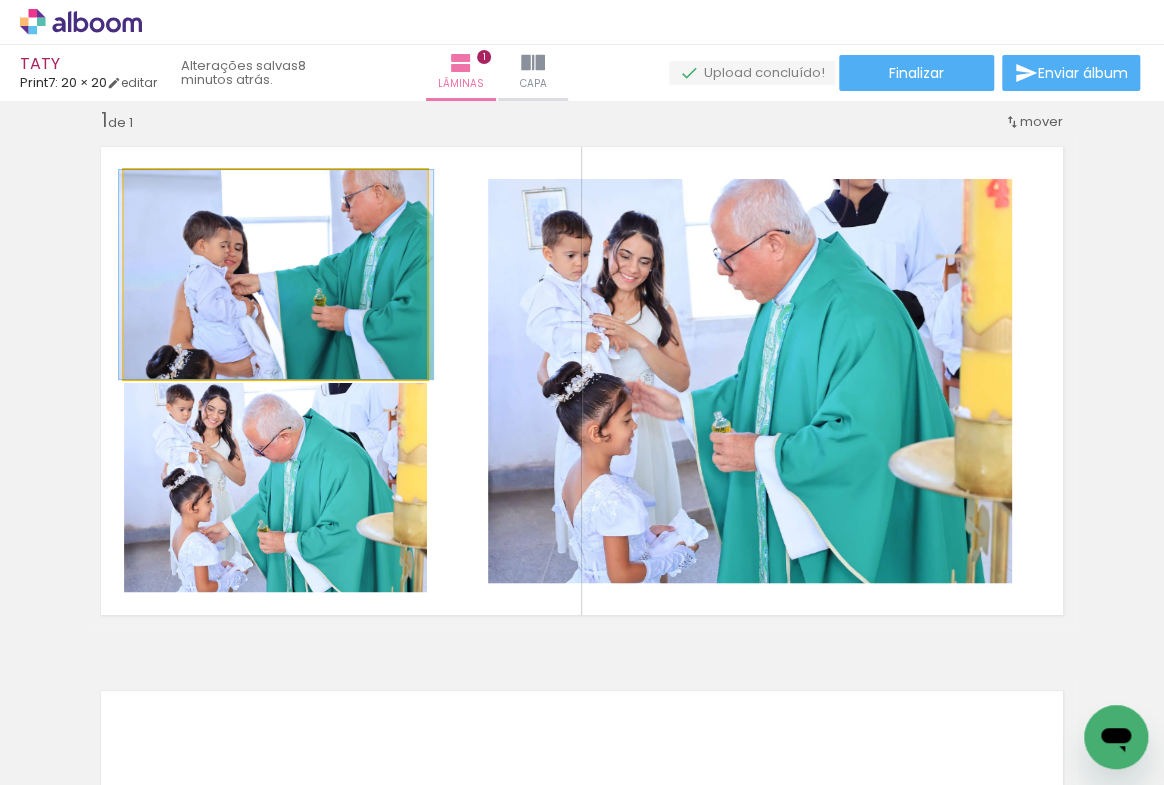 drag, startPoint x: 294, startPoint y: 302, endPoint x: 295, endPoint y: 270, distance: 32.01562 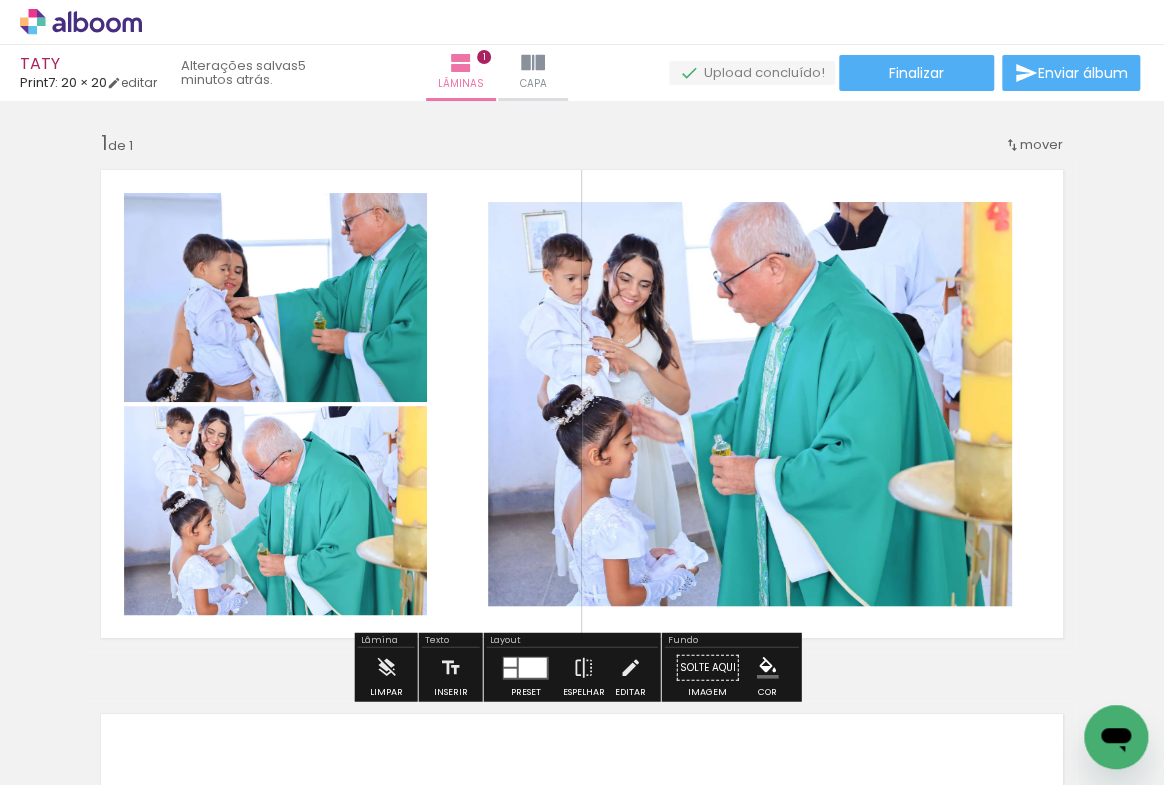 scroll, scrollTop: 0, scrollLeft: 0, axis: both 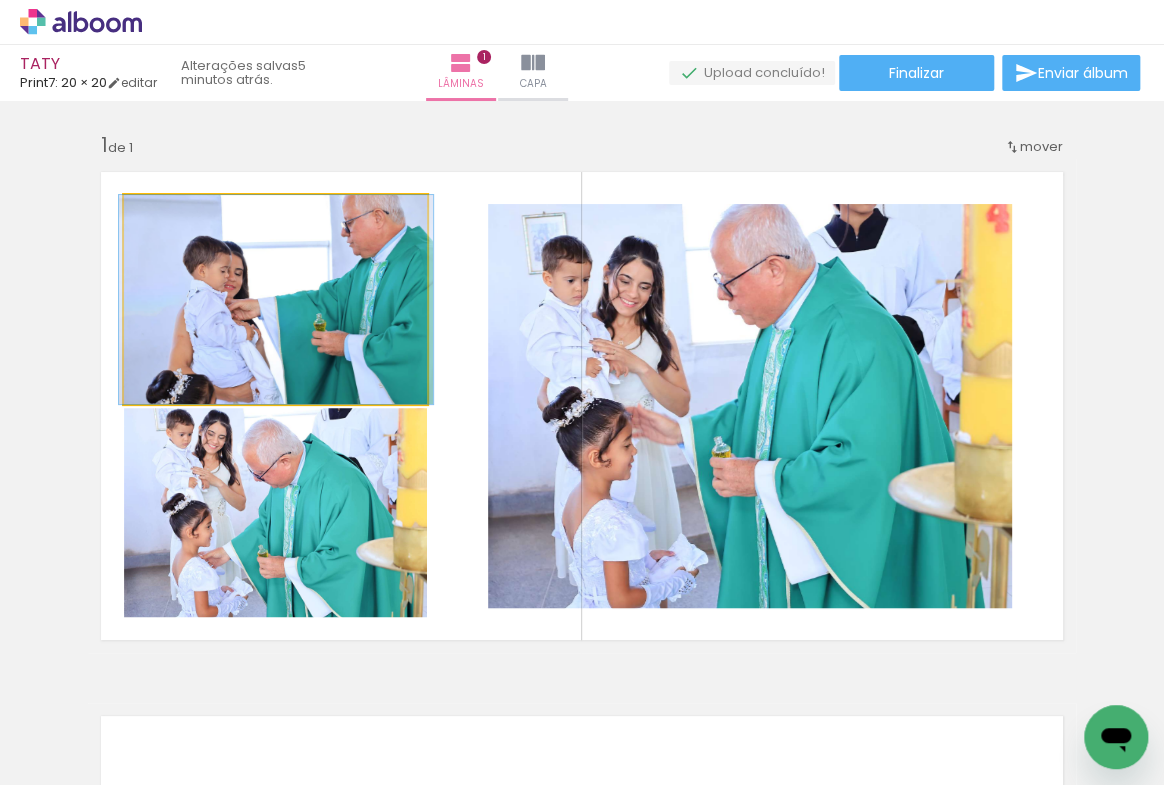 click 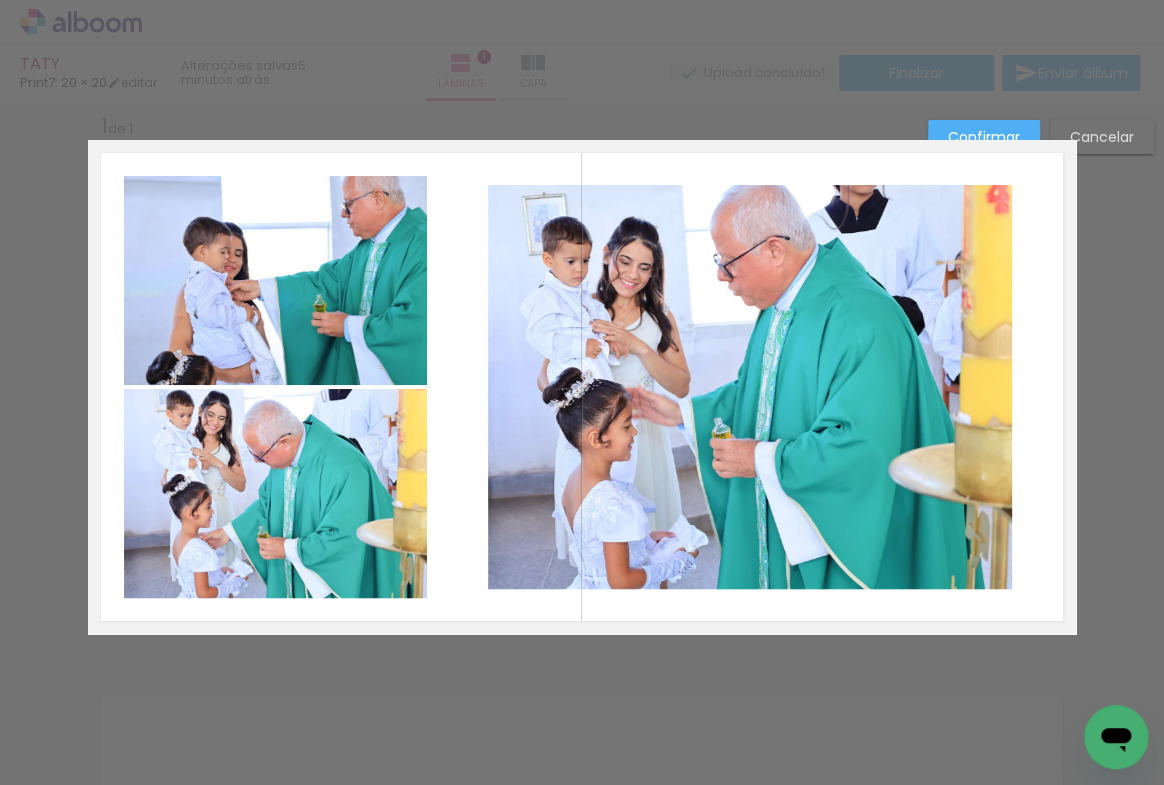 scroll, scrollTop: 25, scrollLeft: 0, axis: vertical 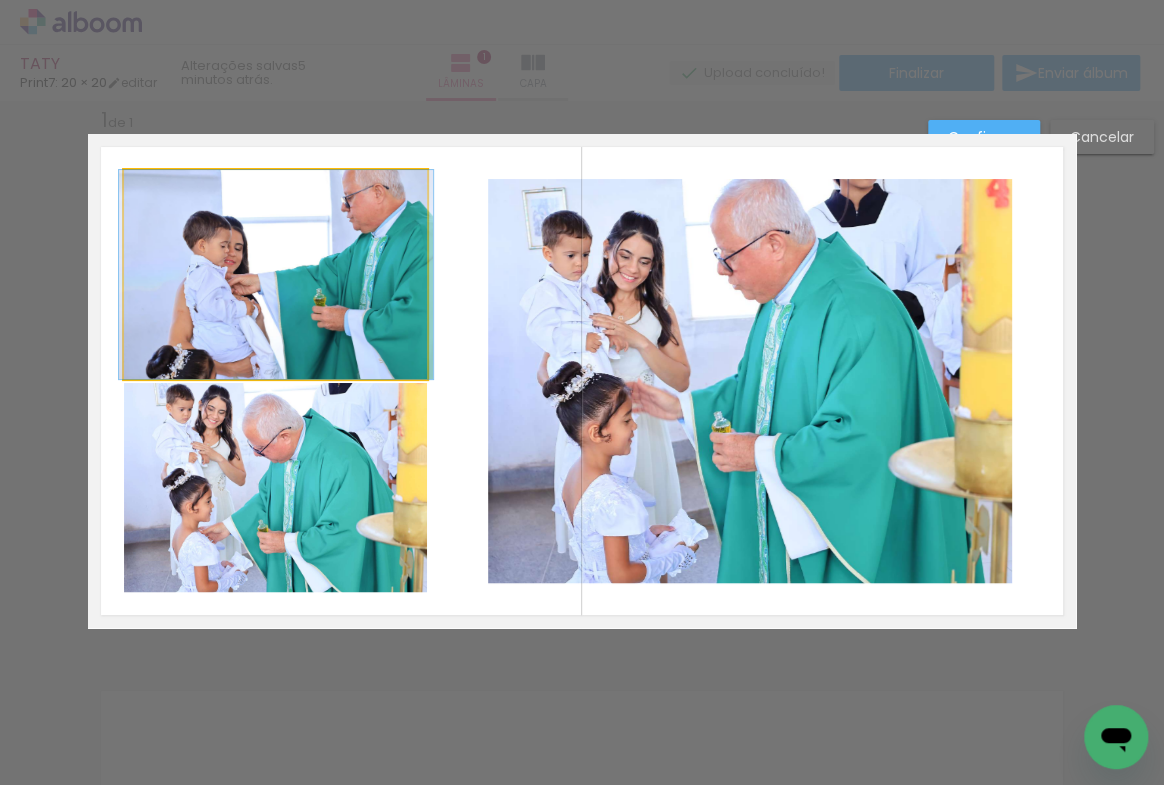 click 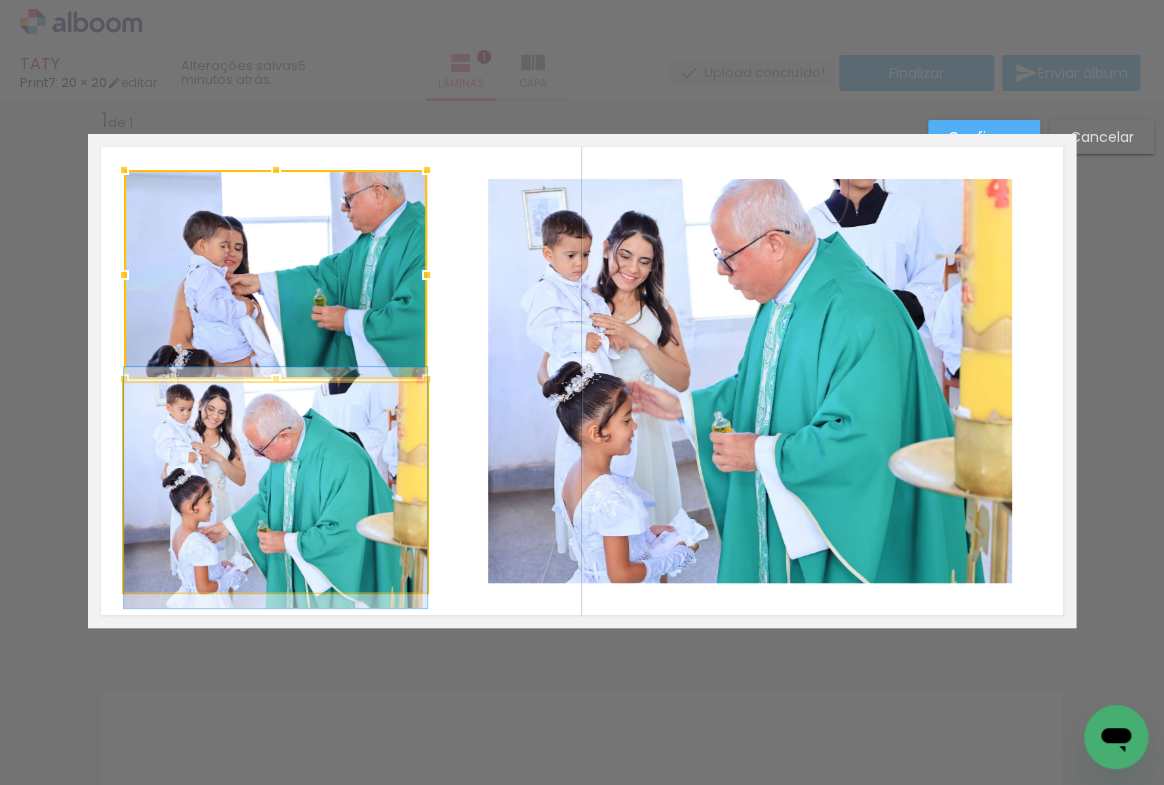 click 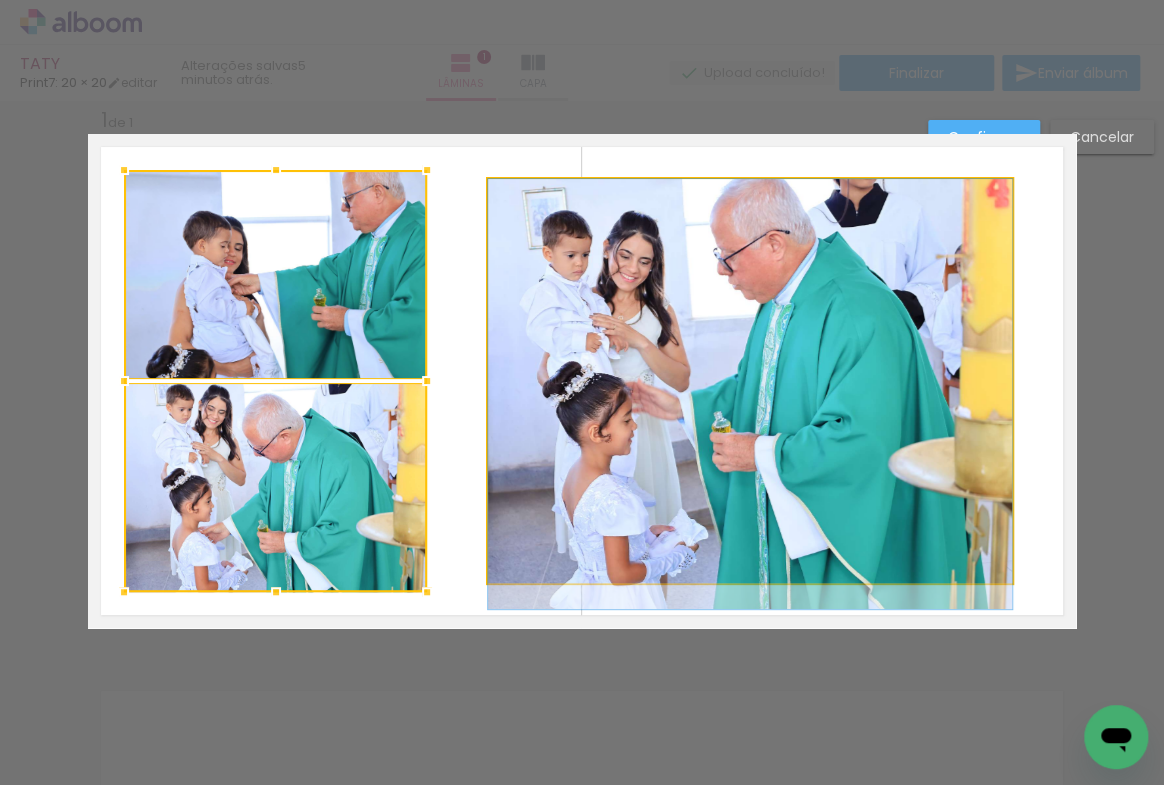 click 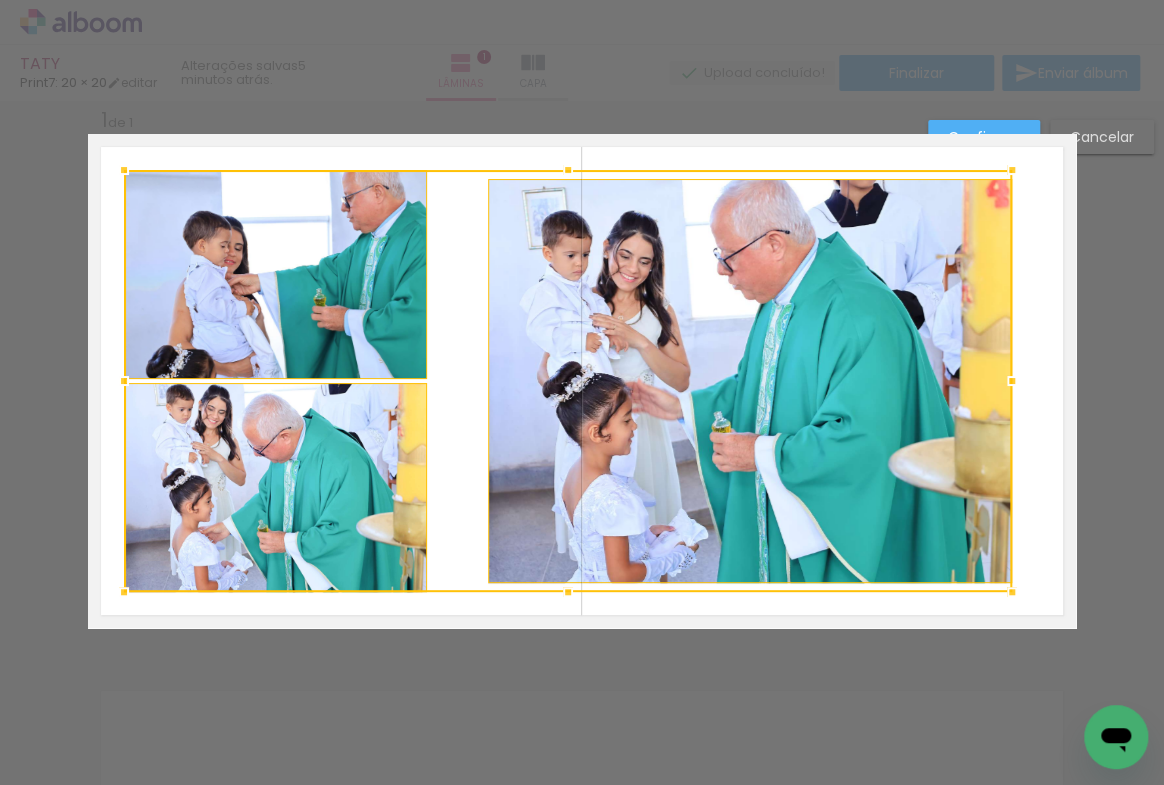 click at bounding box center (568, 381) 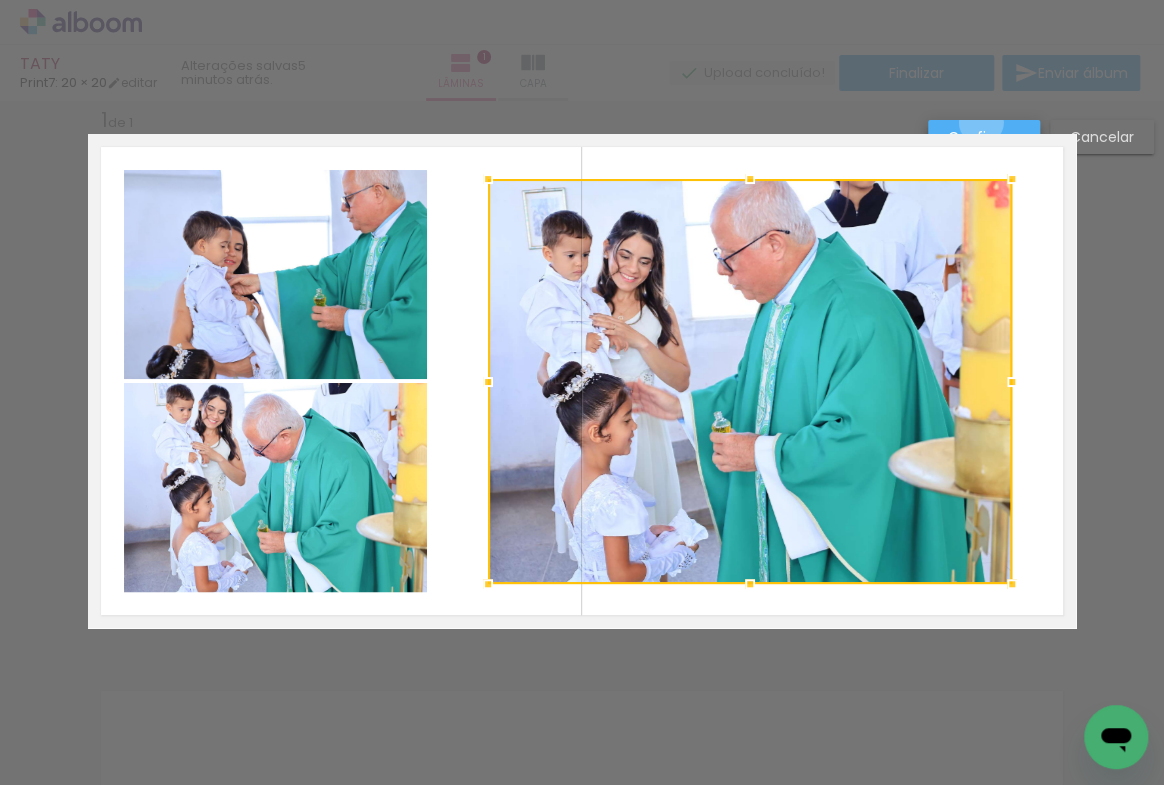 click on "Confirmar" at bounding box center [984, 137] 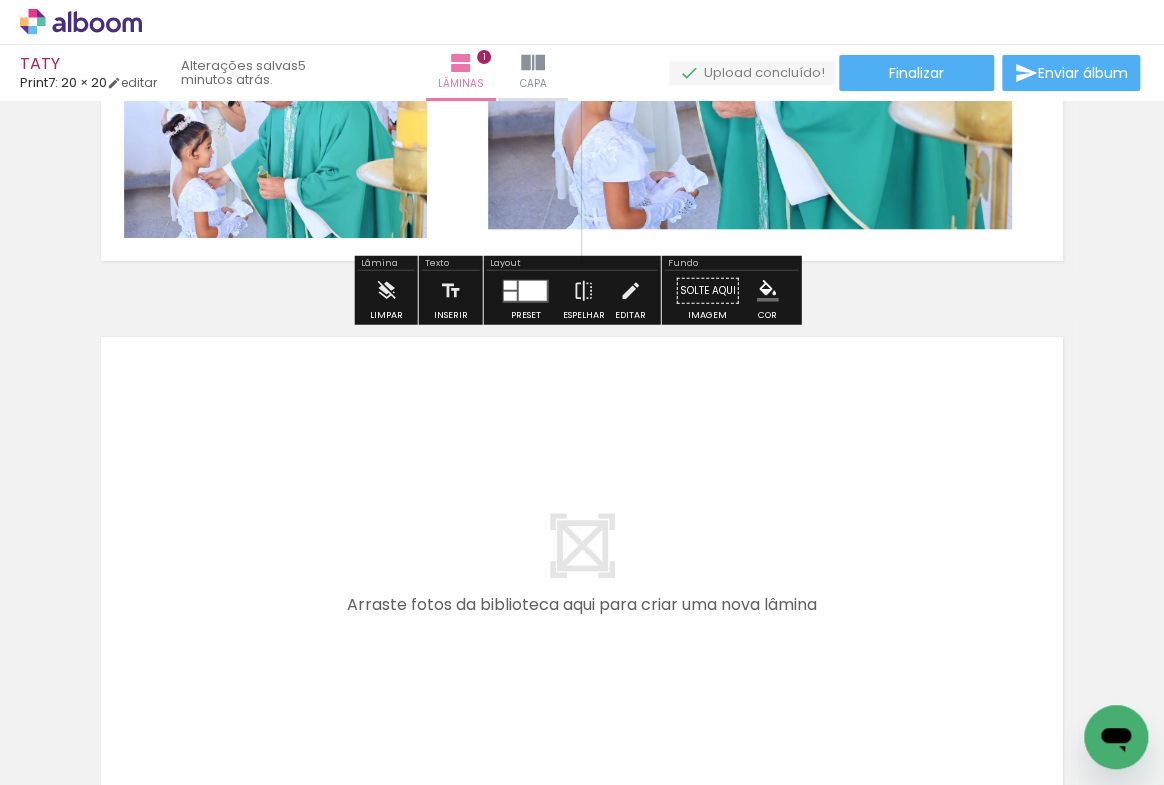 scroll, scrollTop: 389, scrollLeft: 0, axis: vertical 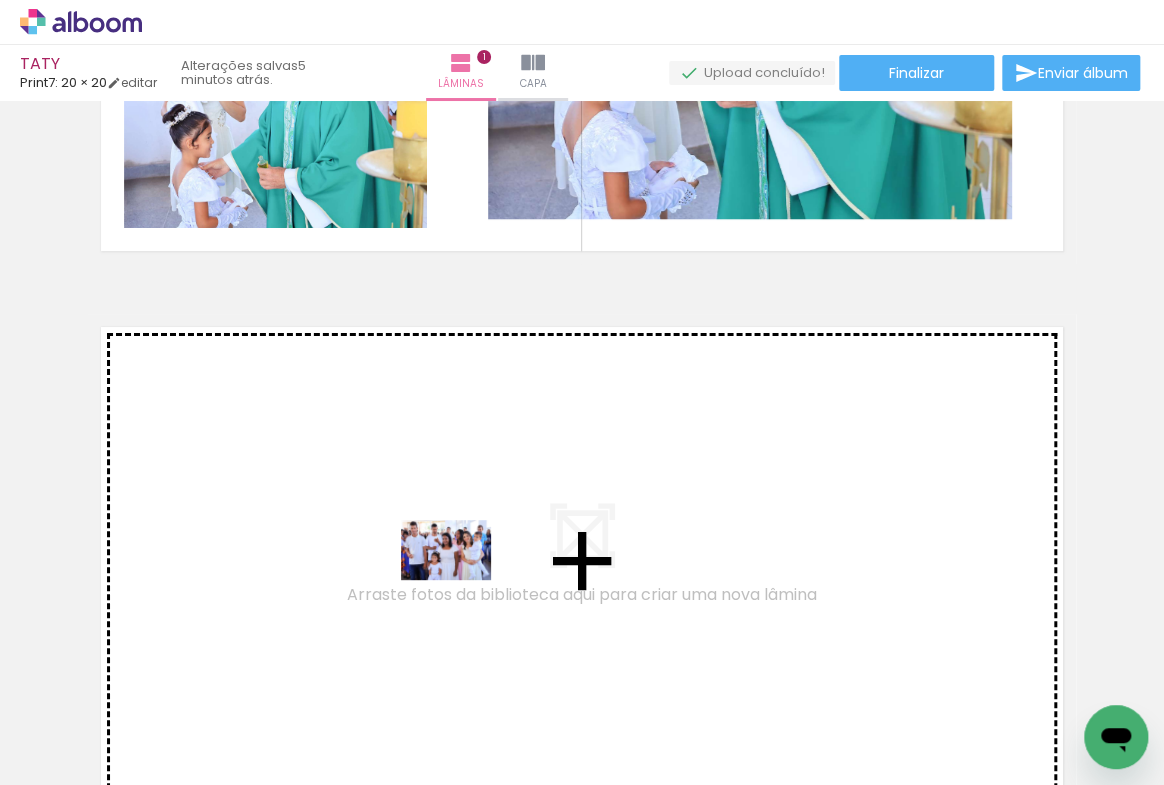 drag, startPoint x: 540, startPoint y: 722, endPoint x: 453, endPoint y: 568, distance: 176.87566 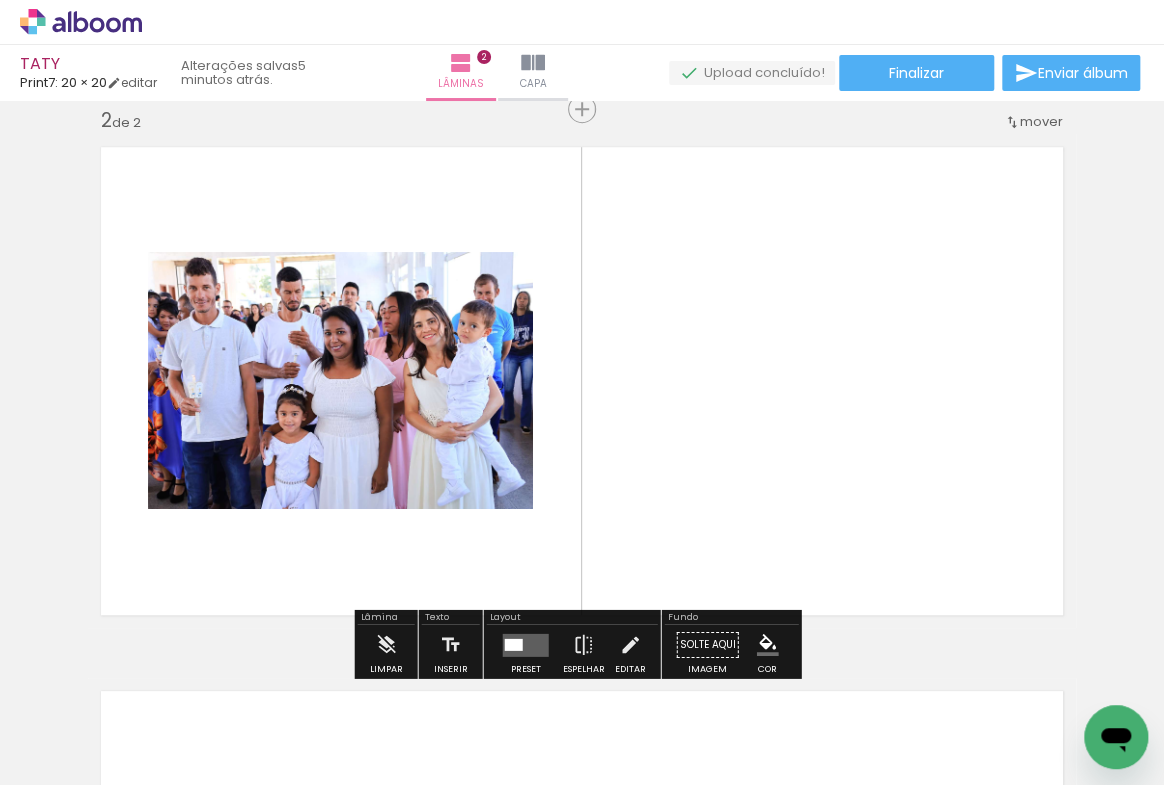 scroll, scrollTop: 570, scrollLeft: 0, axis: vertical 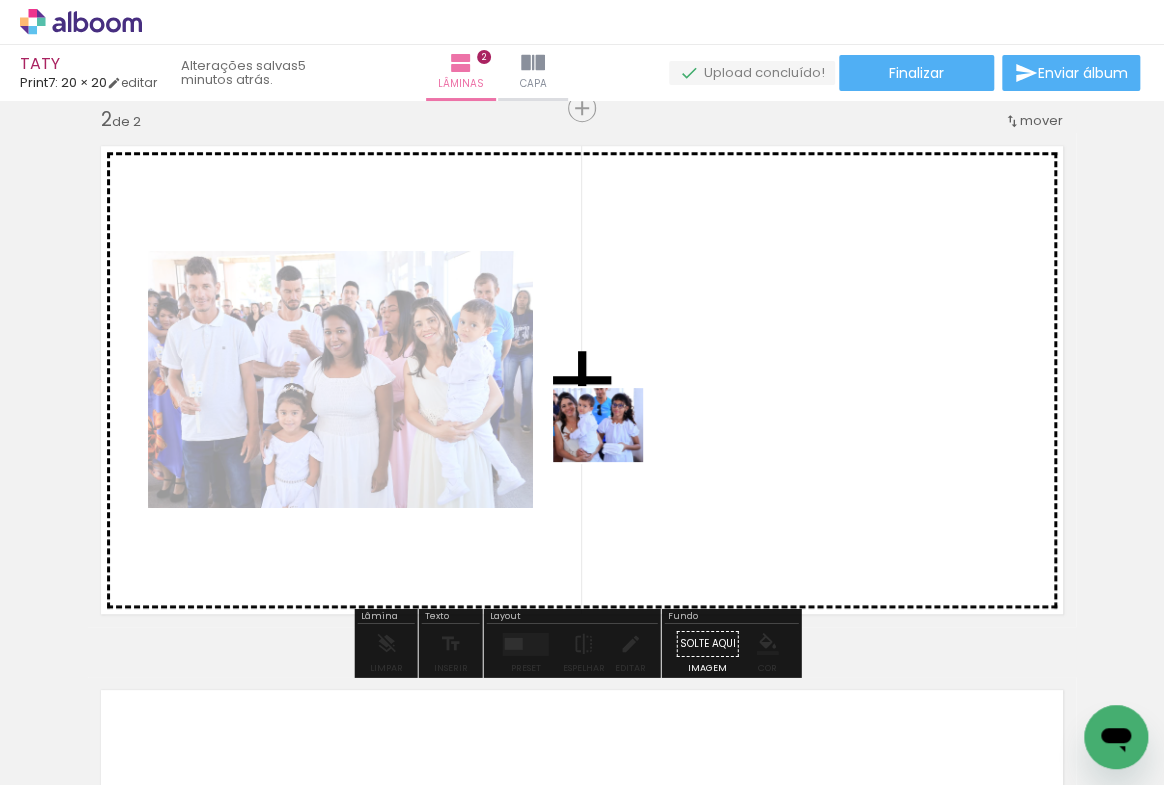 drag, startPoint x: 652, startPoint y: 720, endPoint x: 644, endPoint y: 569, distance: 151.21178 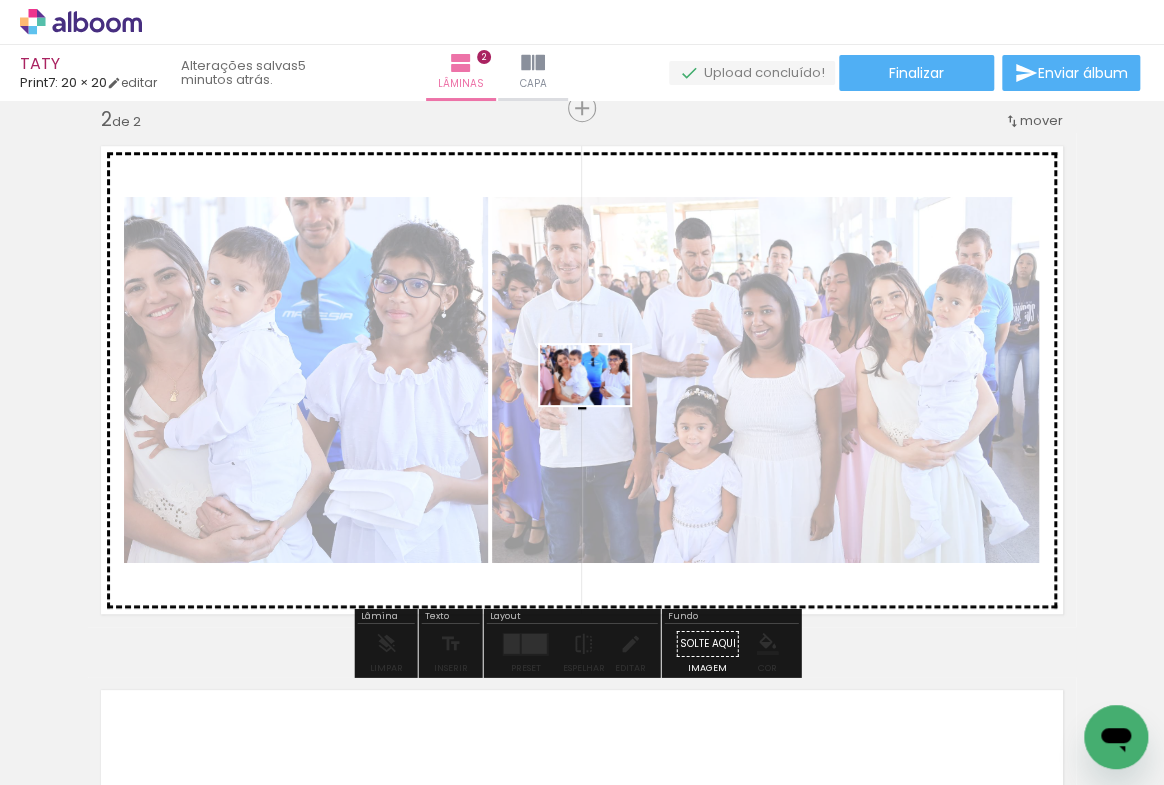 drag, startPoint x: 748, startPoint y: 720, endPoint x: 600, endPoint y: 404, distance: 348.94125 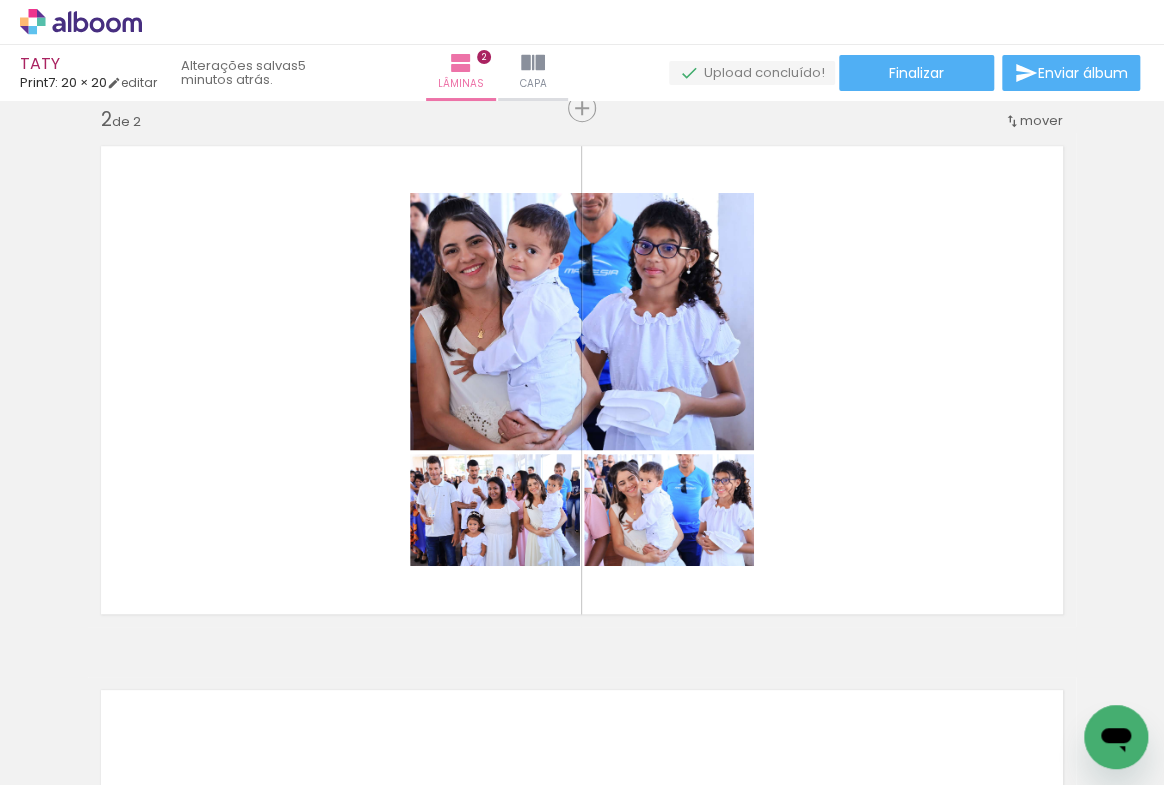click at bounding box center [312, 718] 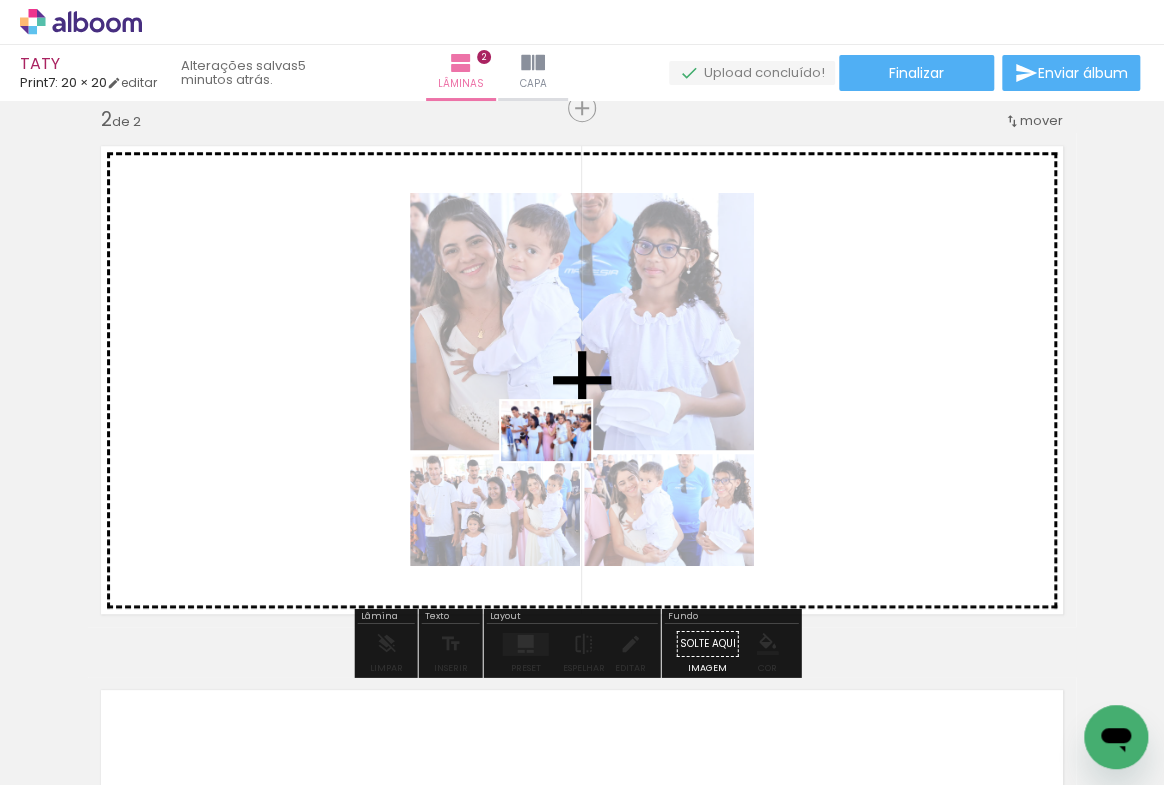 drag, startPoint x: 872, startPoint y: 730, endPoint x: 561, endPoint y: 461, distance: 411.19583 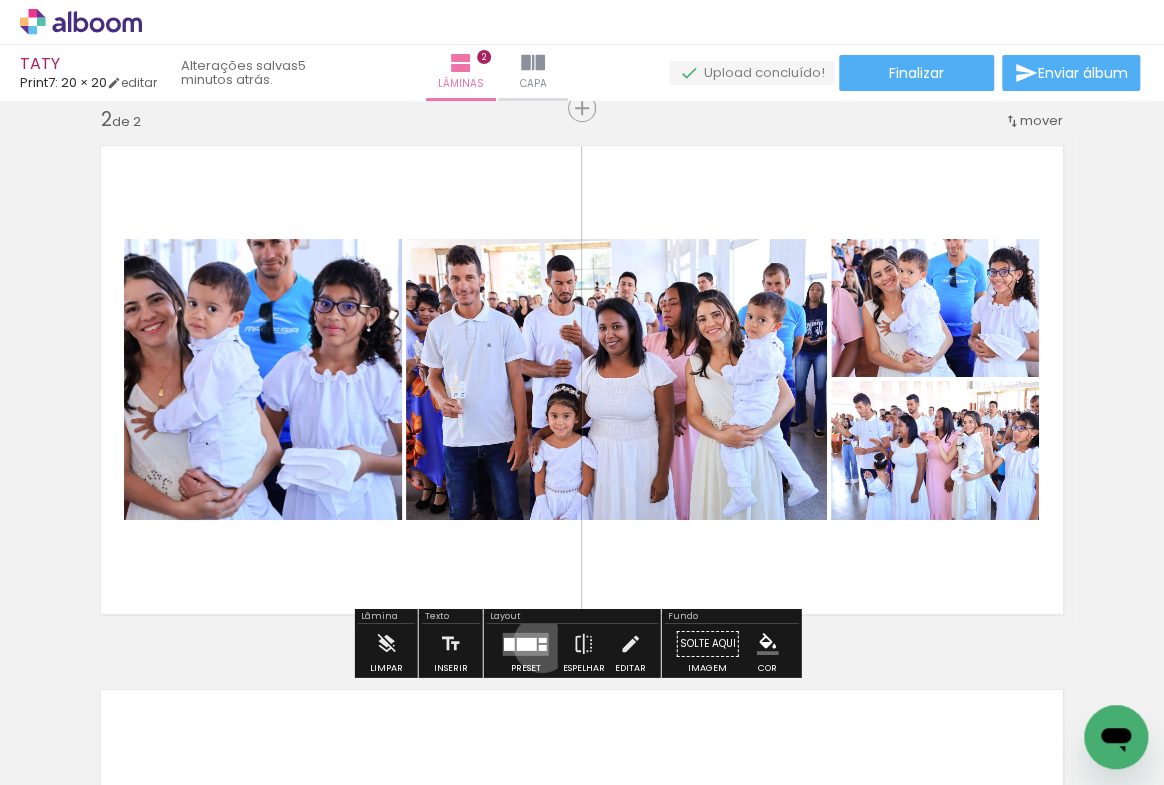 click at bounding box center [543, 647] 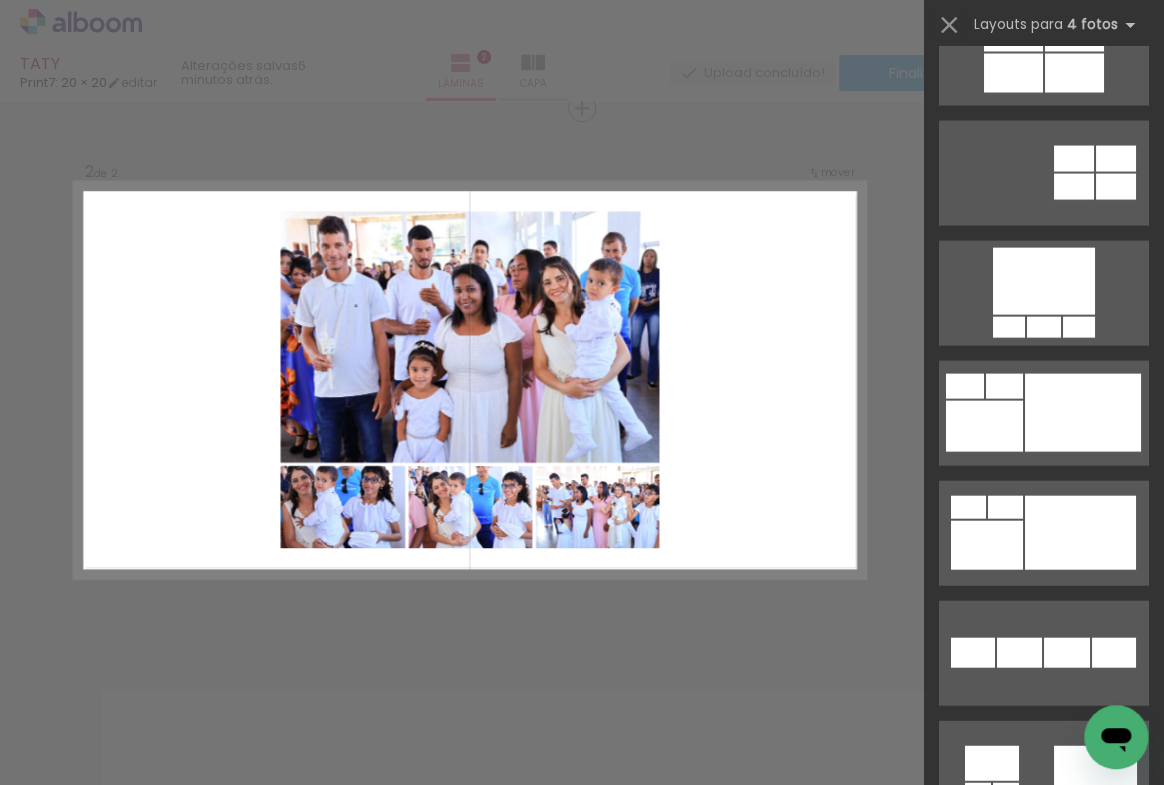 scroll, scrollTop: 1636, scrollLeft: 0, axis: vertical 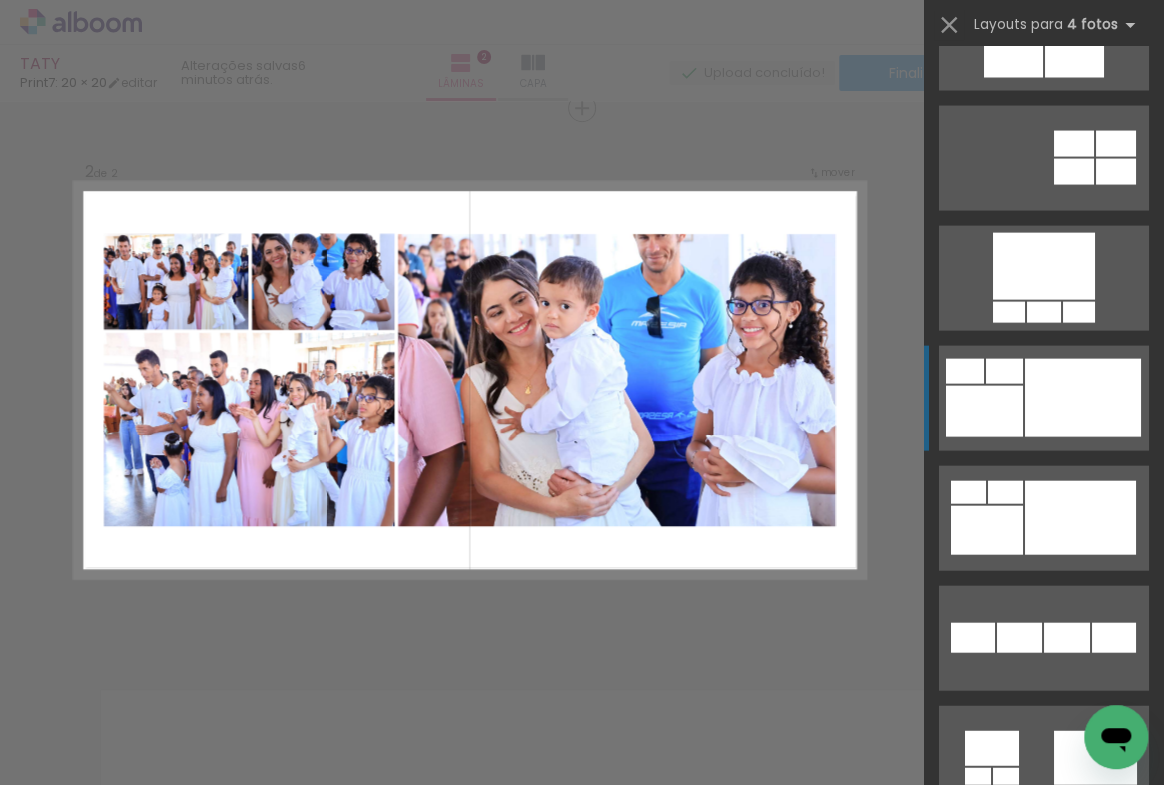 click at bounding box center [1083, 397] 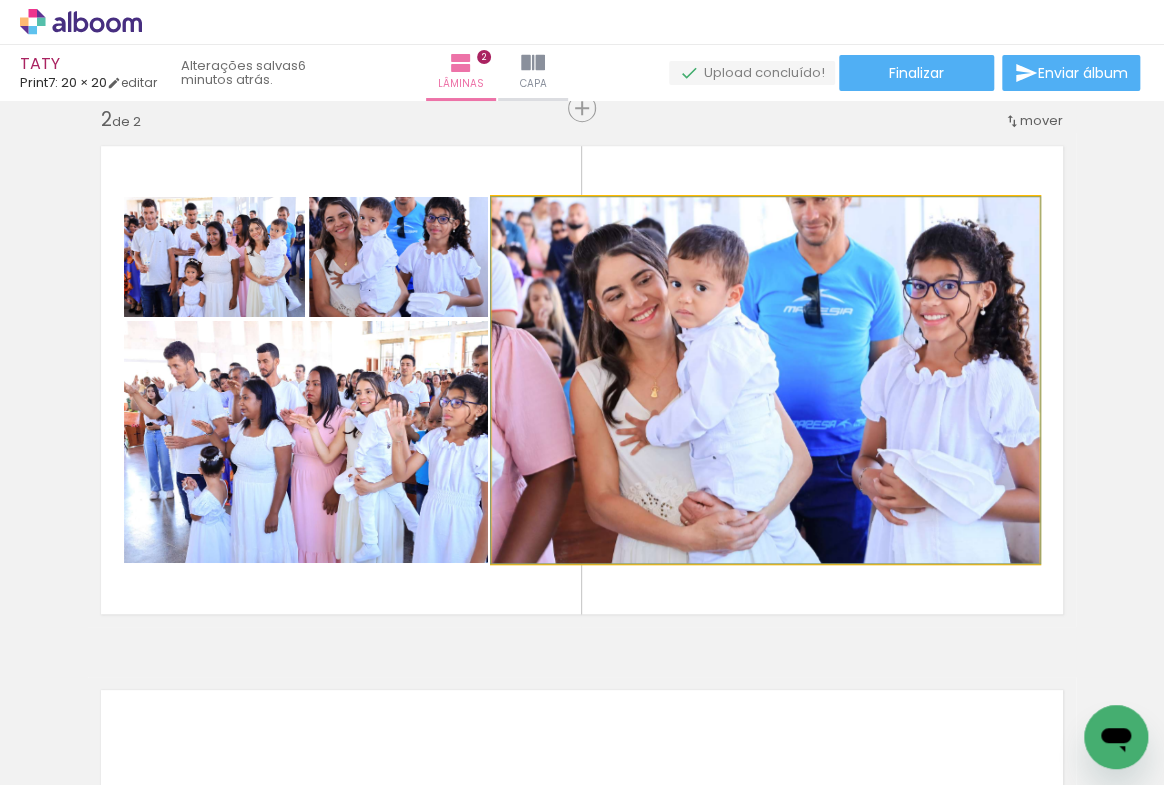 drag, startPoint x: 675, startPoint y: 477, endPoint x: 696, endPoint y: 474, distance: 21.213203 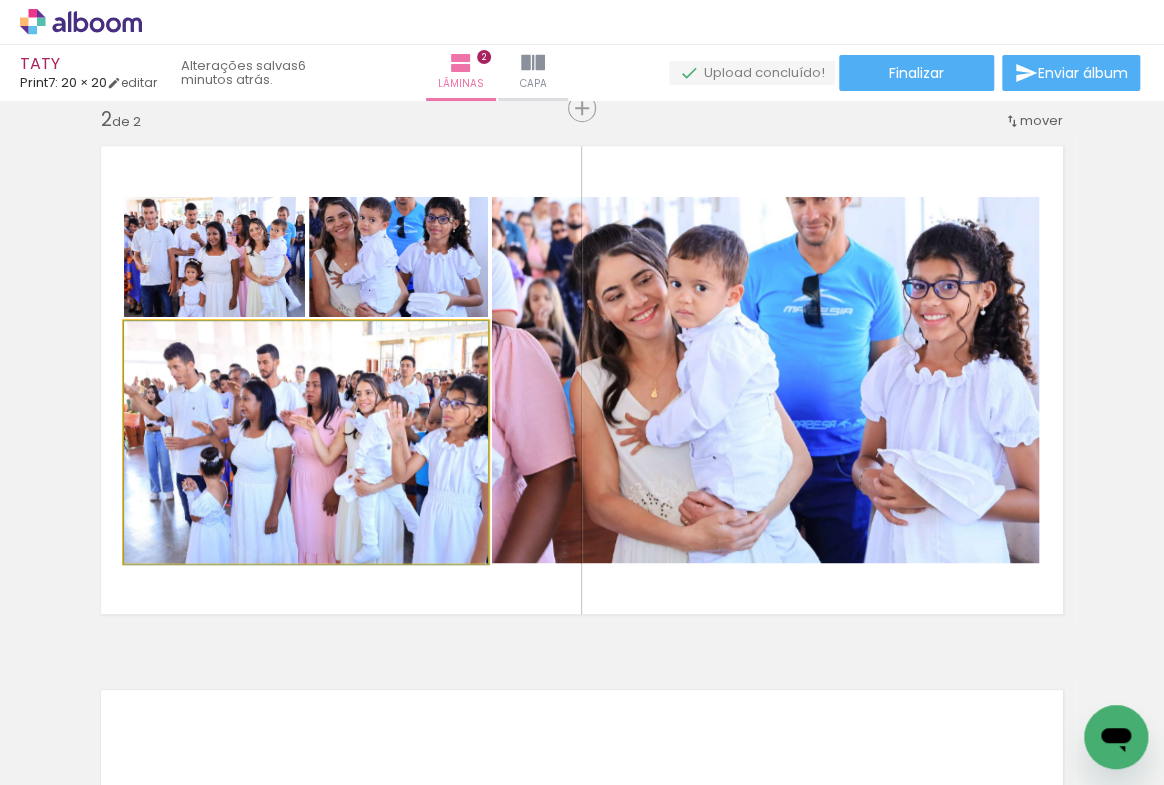 drag, startPoint x: 344, startPoint y: 512, endPoint x: 309, endPoint y: 513, distance: 35.014282 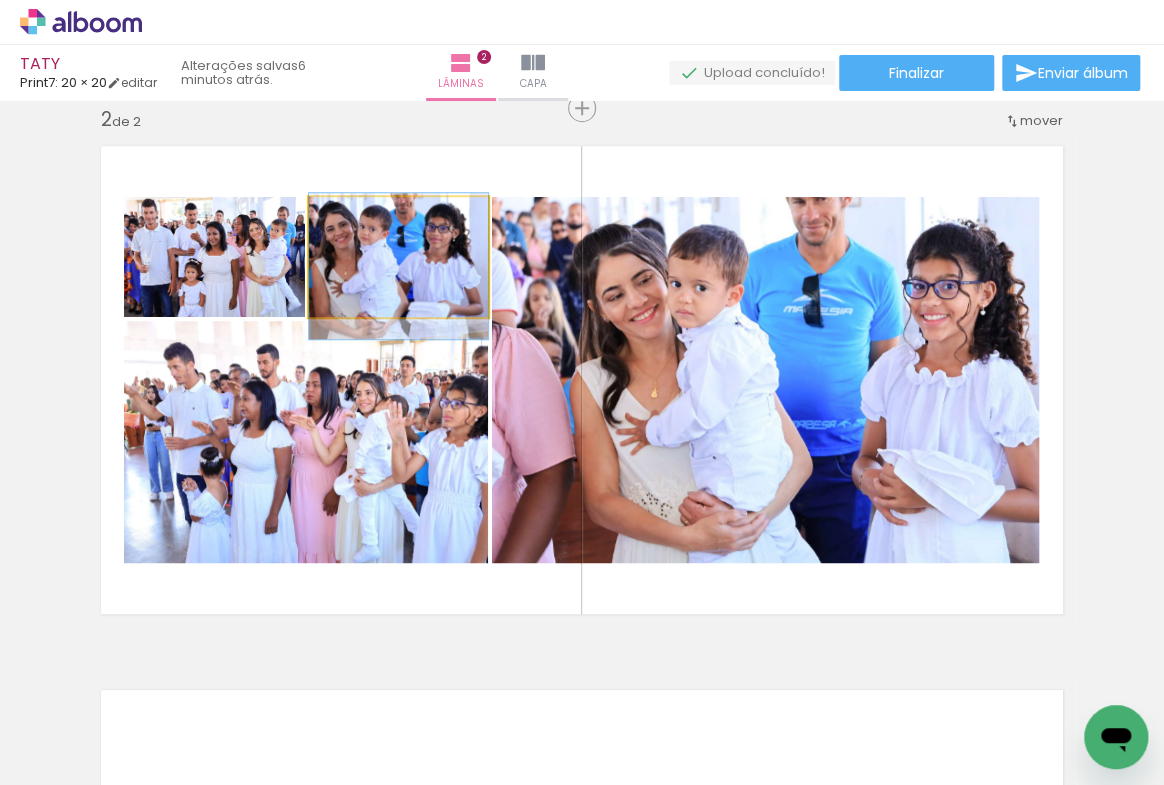 drag, startPoint x: 382, startPoint y: 293, endPoint x: 389, endPoint y: 302, distance: 11.401754 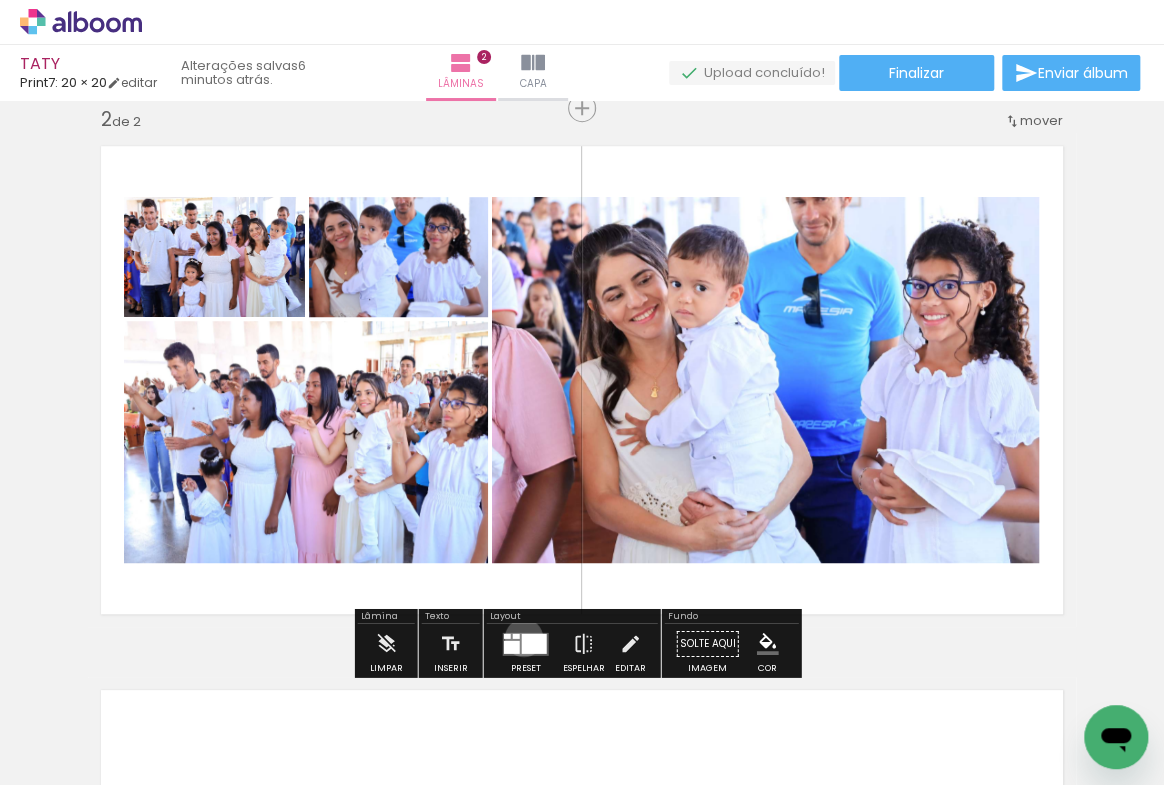 click at bounding box center (534, 643) 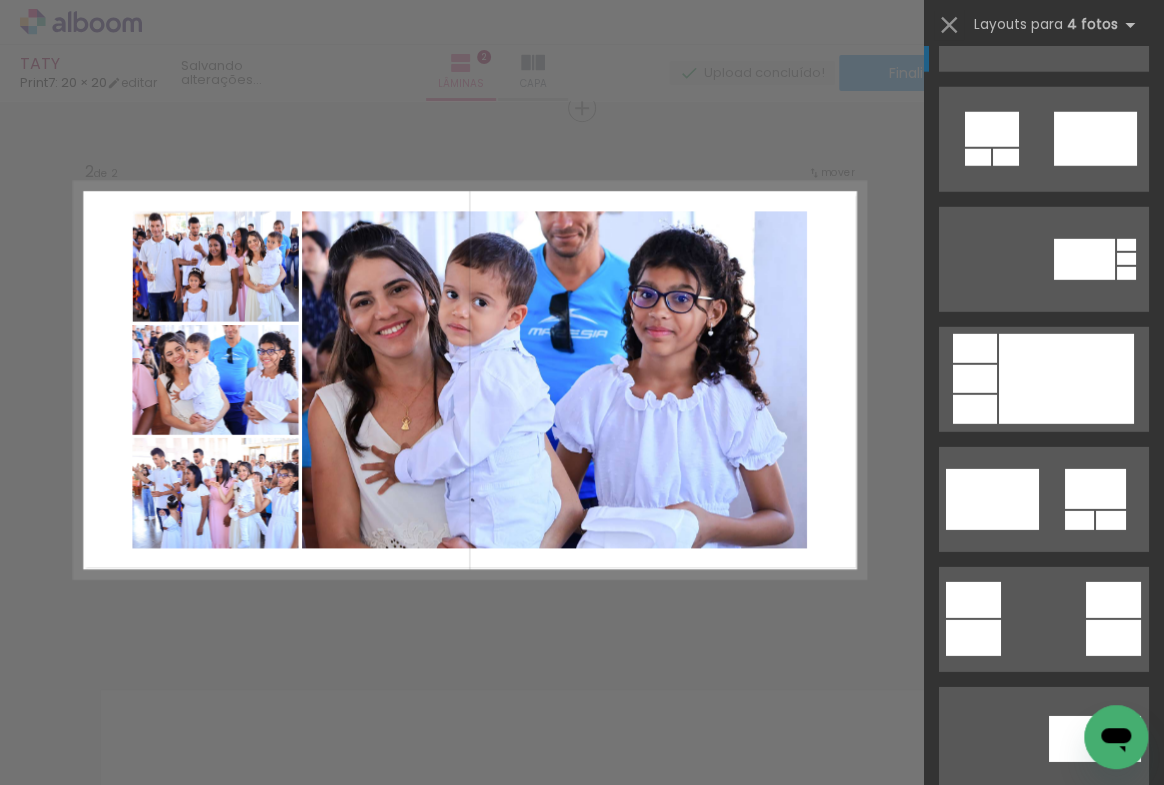 scroll, scrollTop: 2283, scrollLeft: 0, axis: vertical 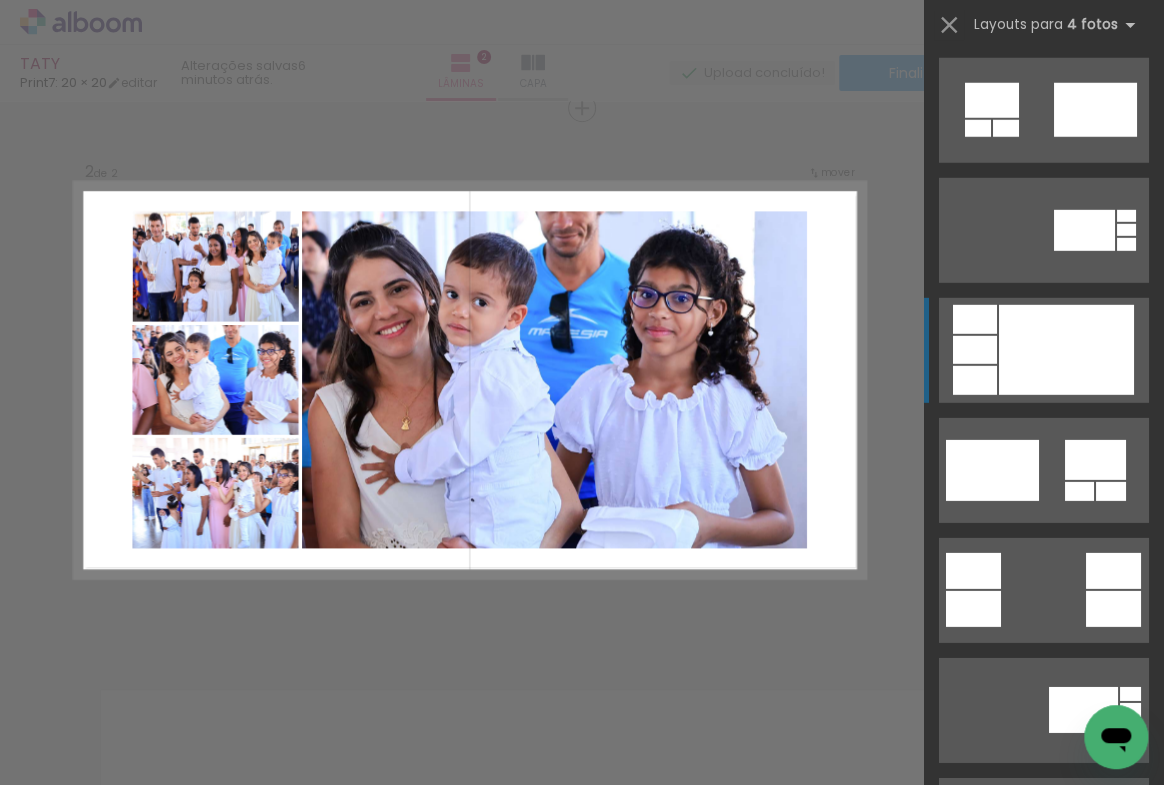 click at bounding box center (1066, 350) 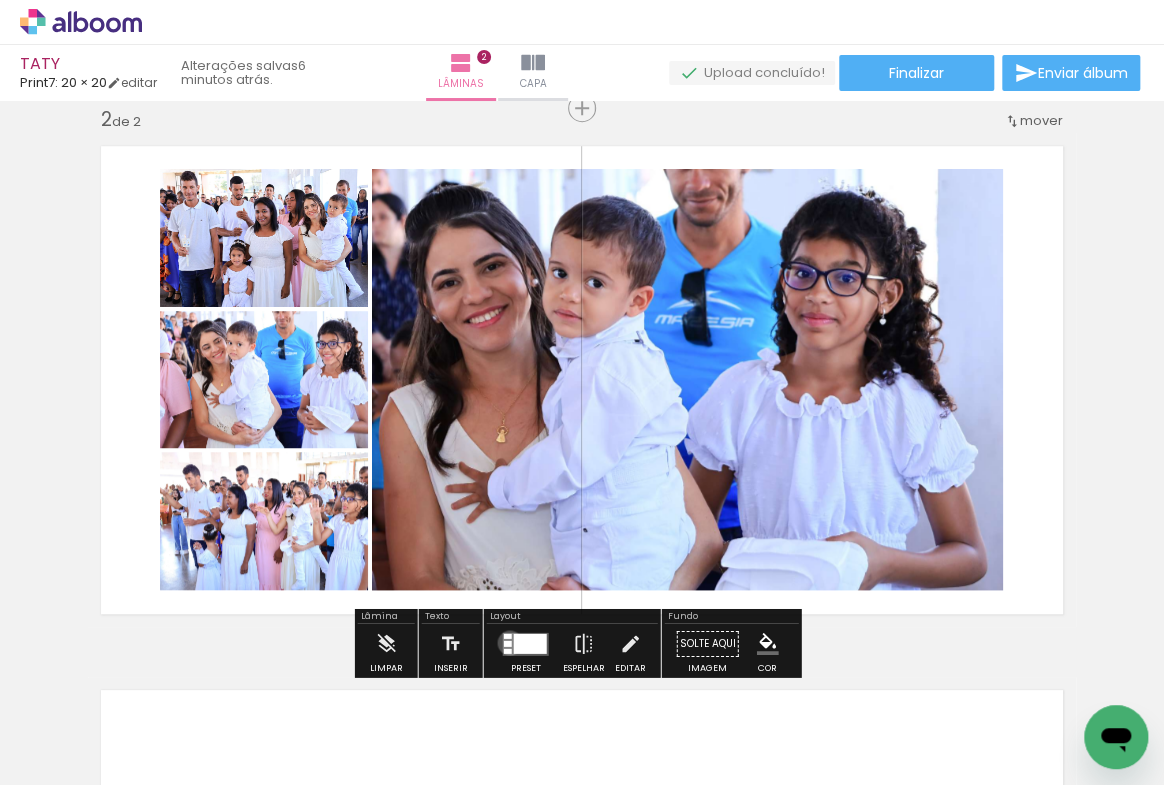 click at bounding box center (508, 643) 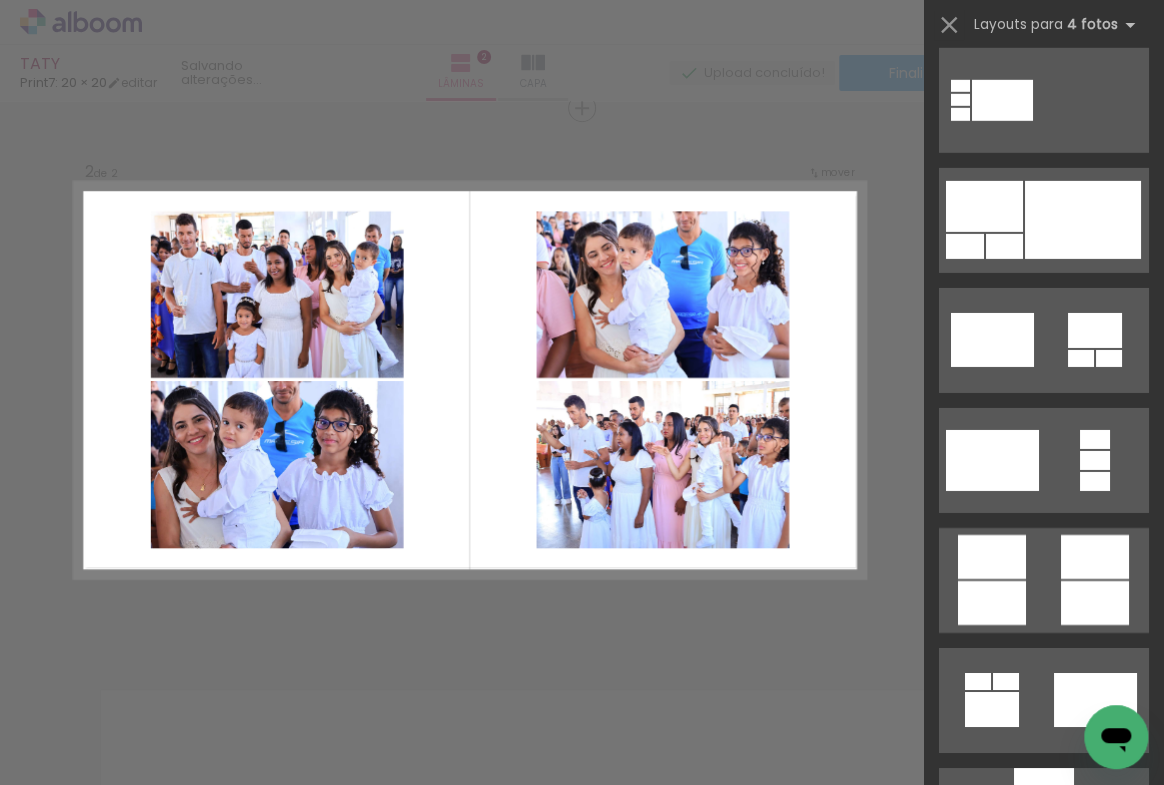 scroll, scrollTop: 5883, scrollLeft: 0, axis: vertical 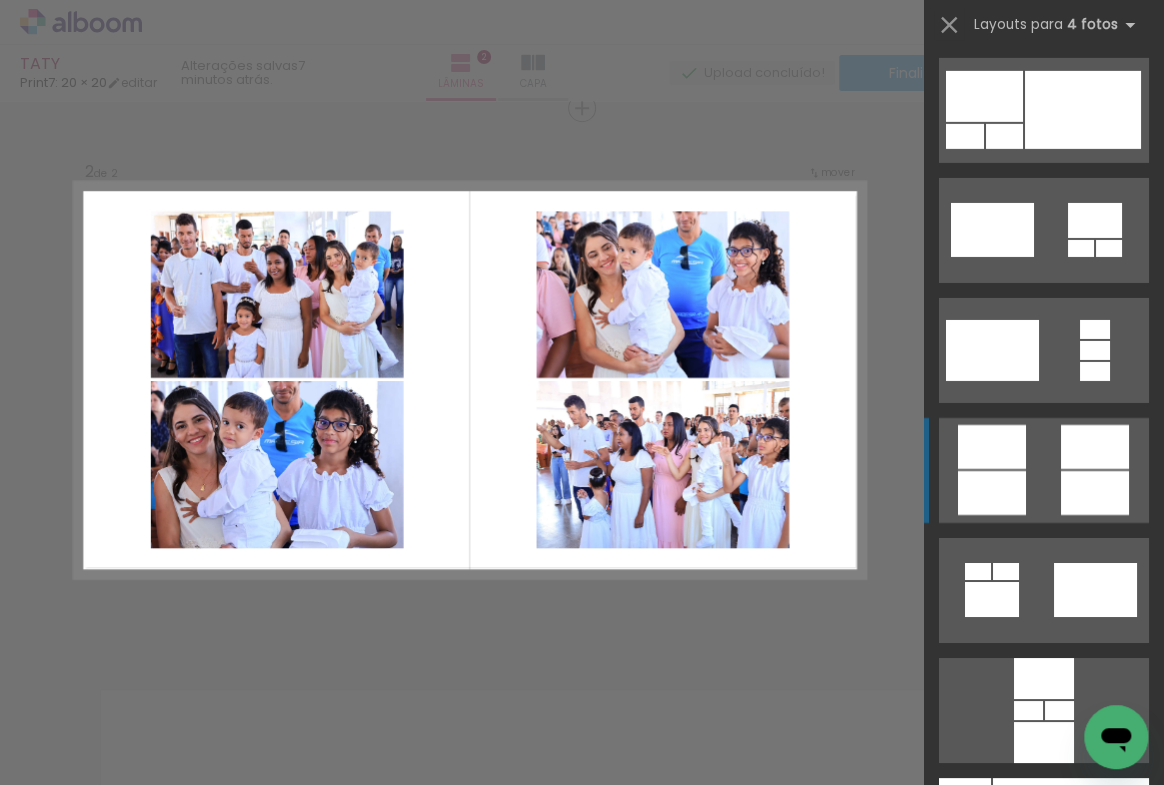 click at bounding box center (965, 830) 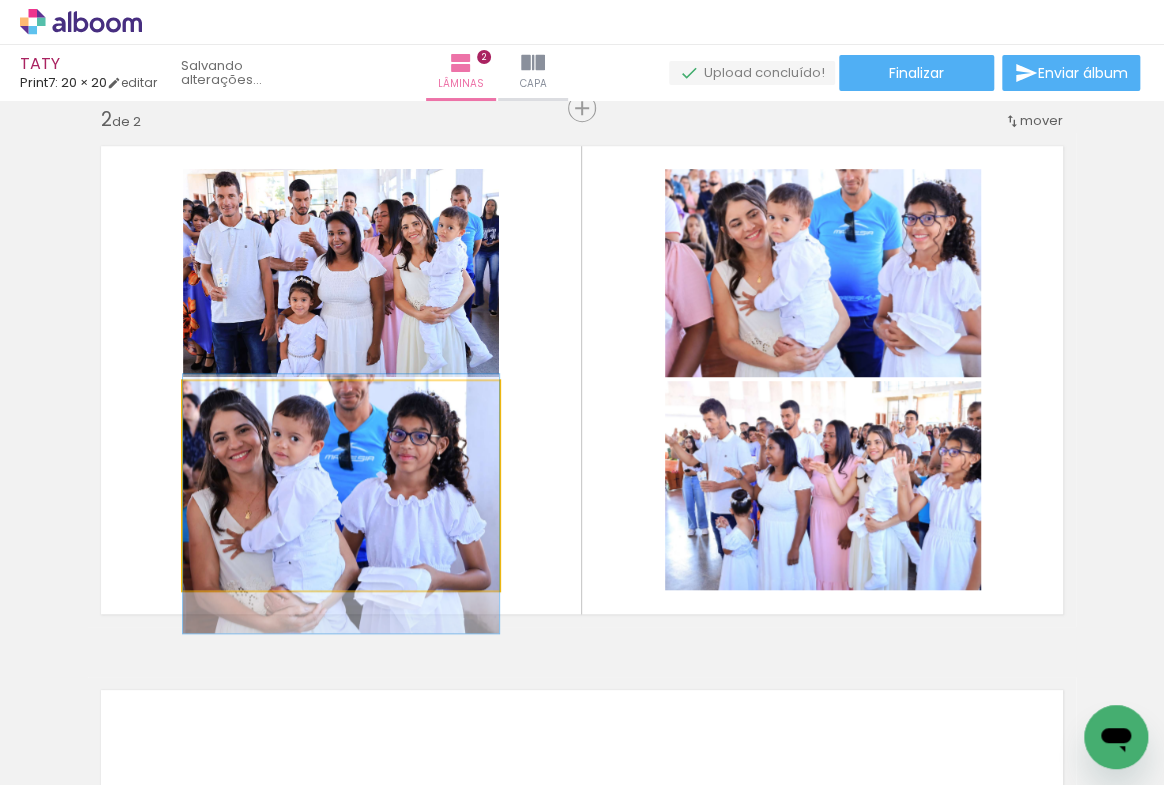 click 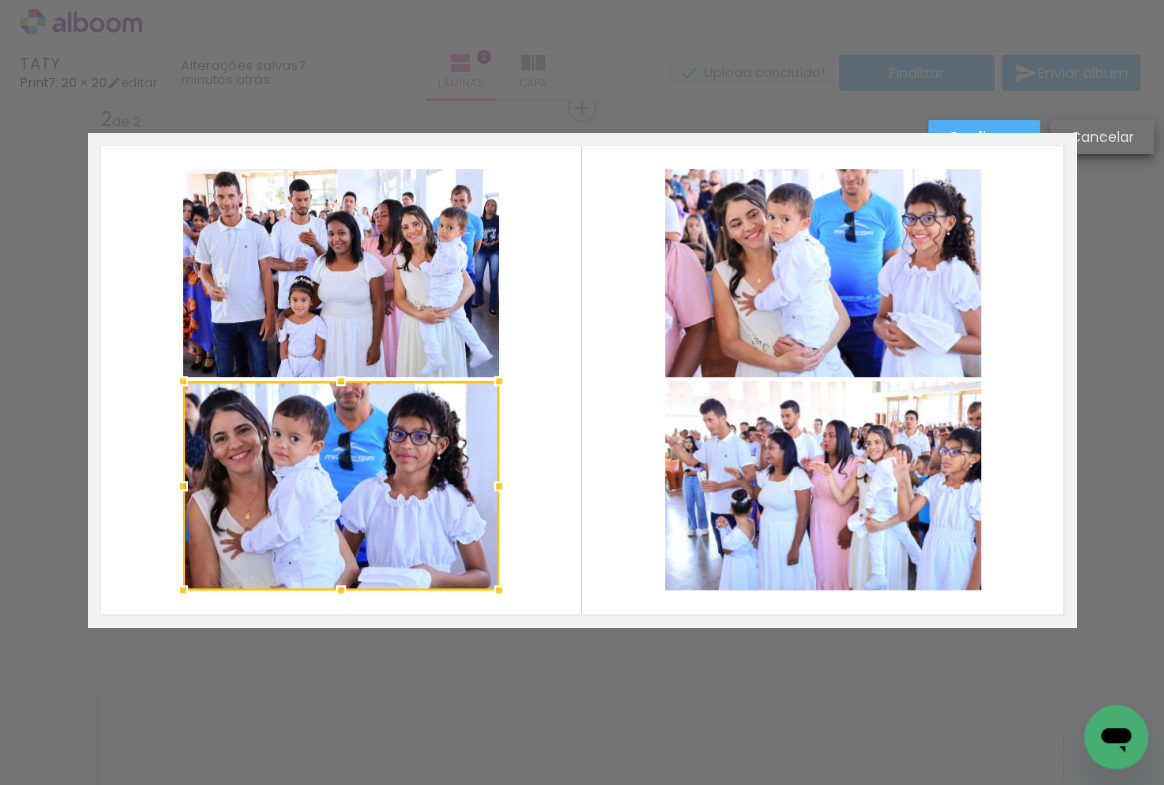 click on "Cancelar" at bounding box center (0, 0) 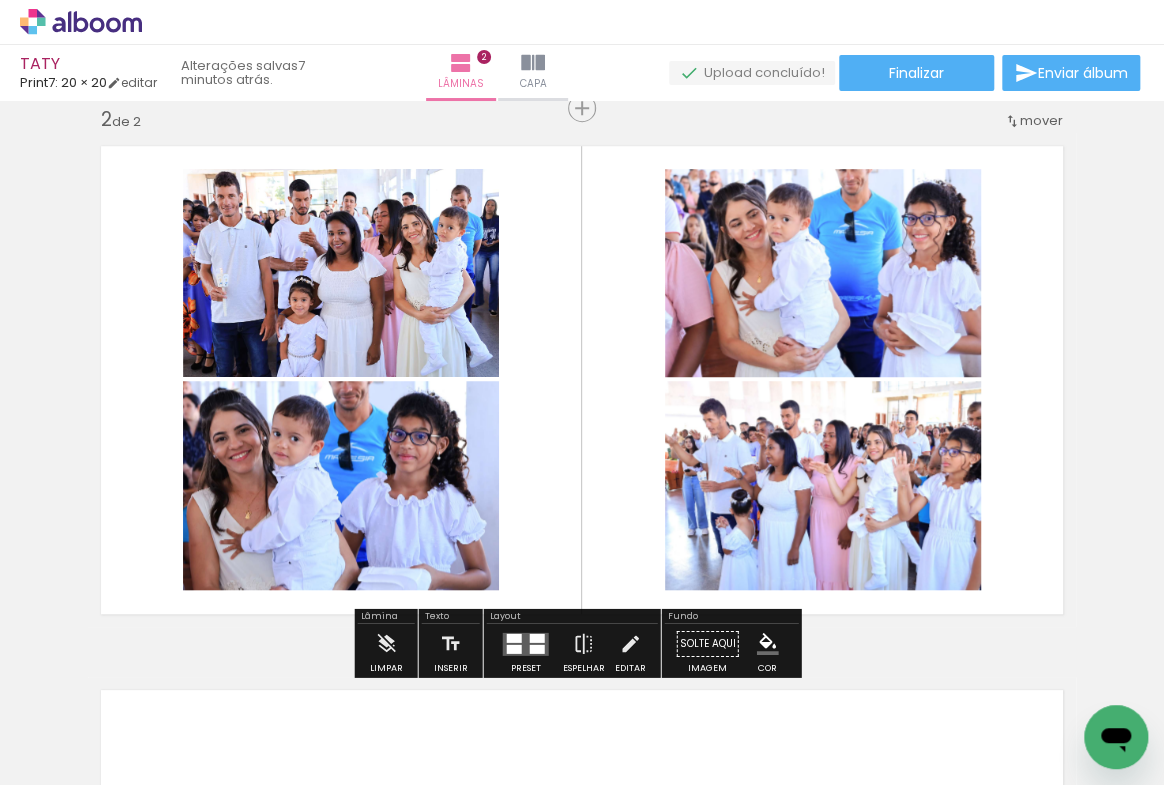 click at bounding box center [526, 643] 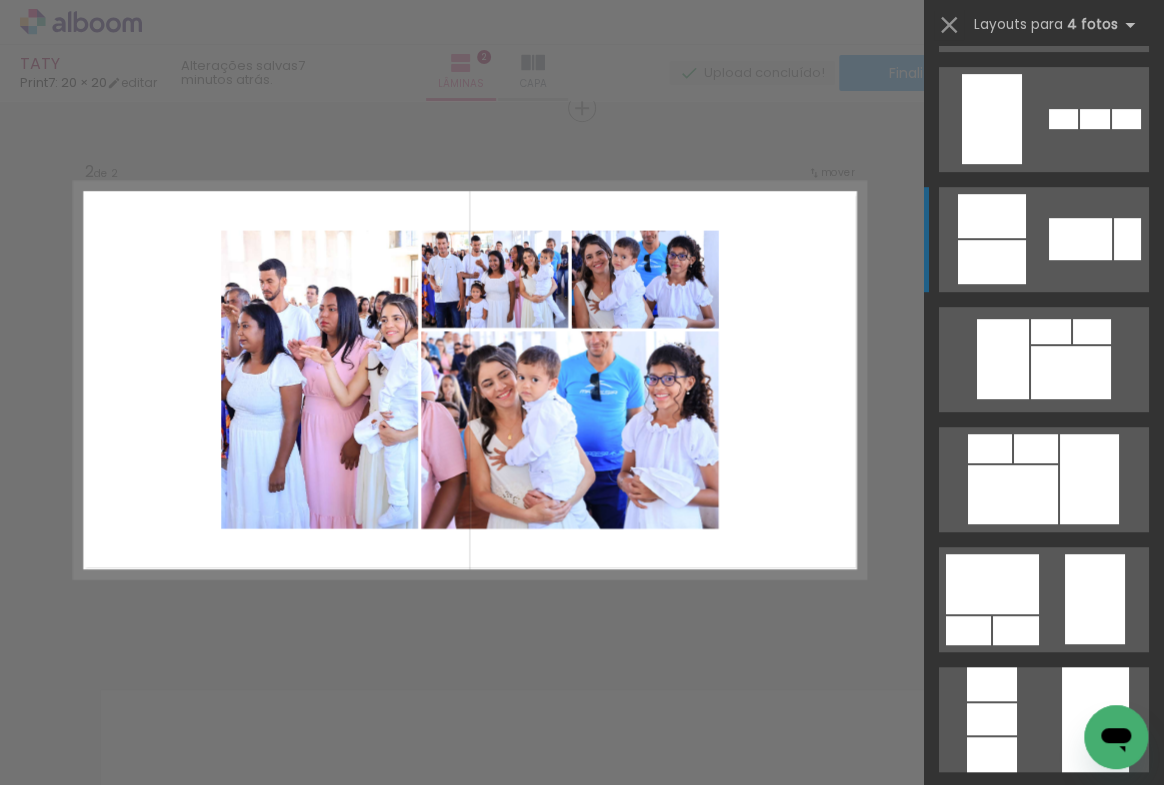 scroll, scrollTop: 13330, scrollLeft: 0, axis: vertical 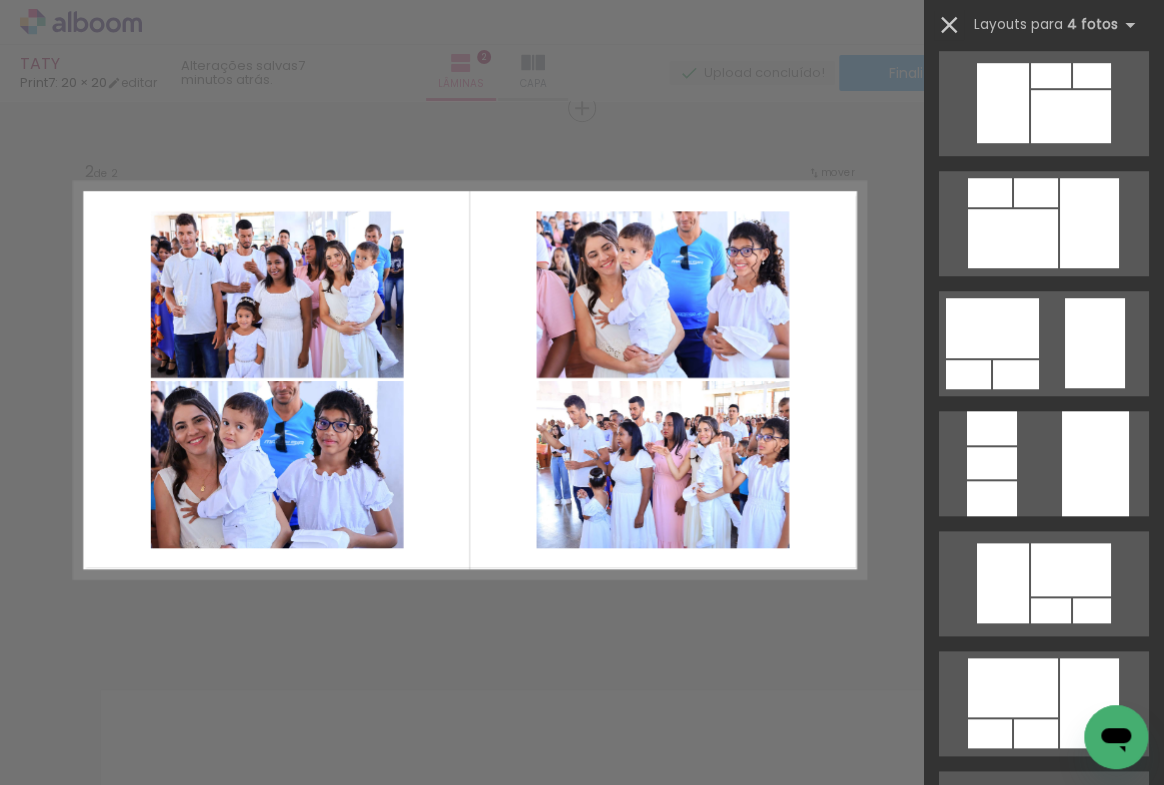click at bounding box center (949, 25) 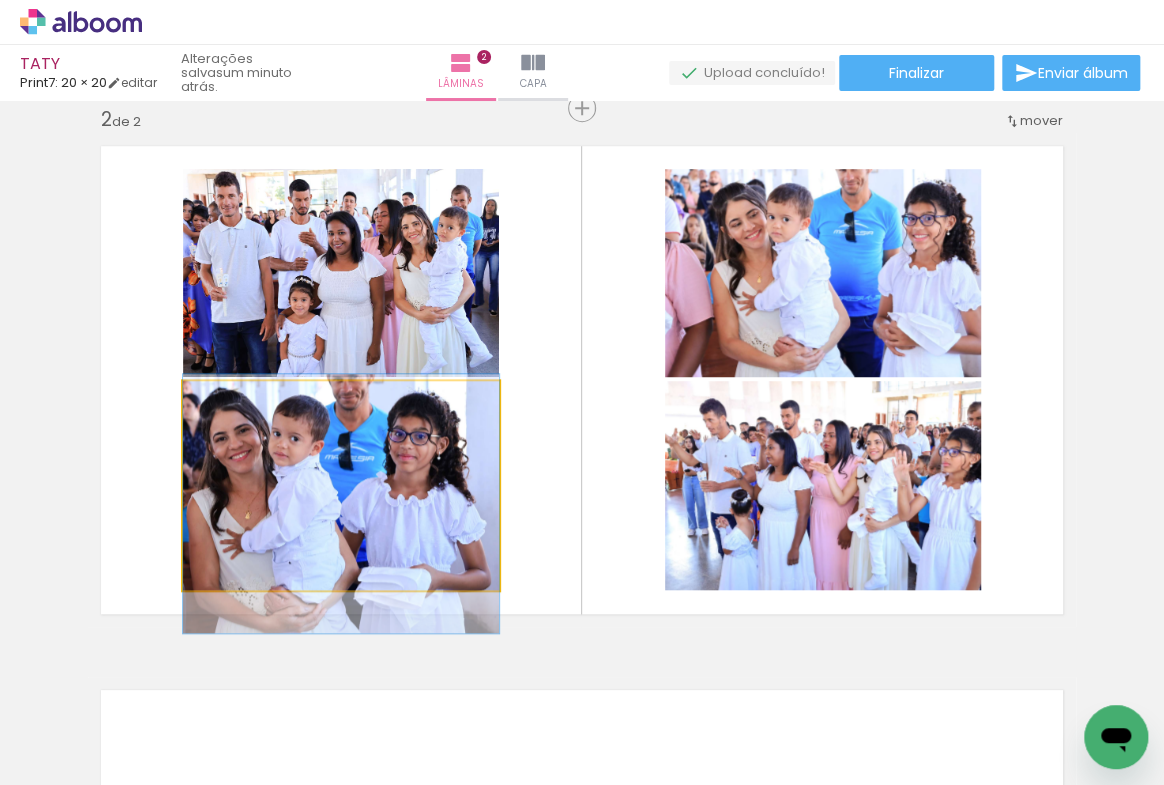 click 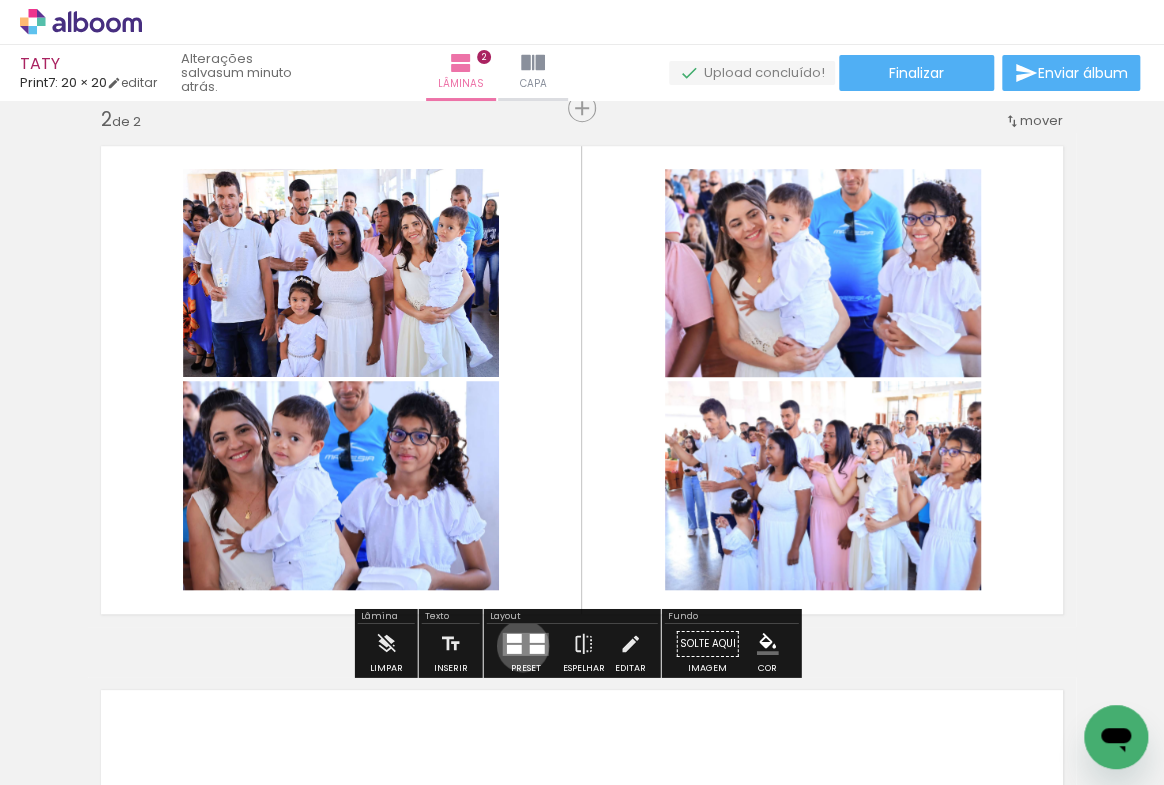 click at bounding box center (526, 643) 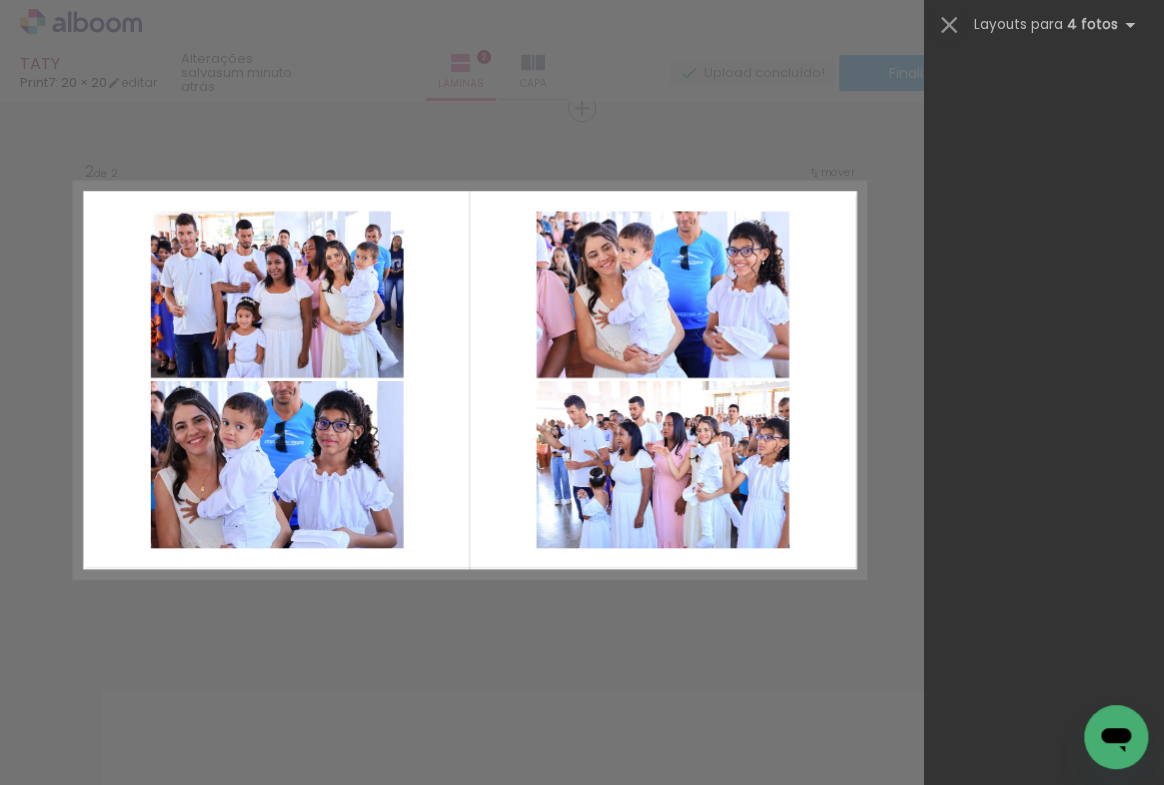 scroll, scrollTop: 6240, scrollLeft: 0, axis: vertical 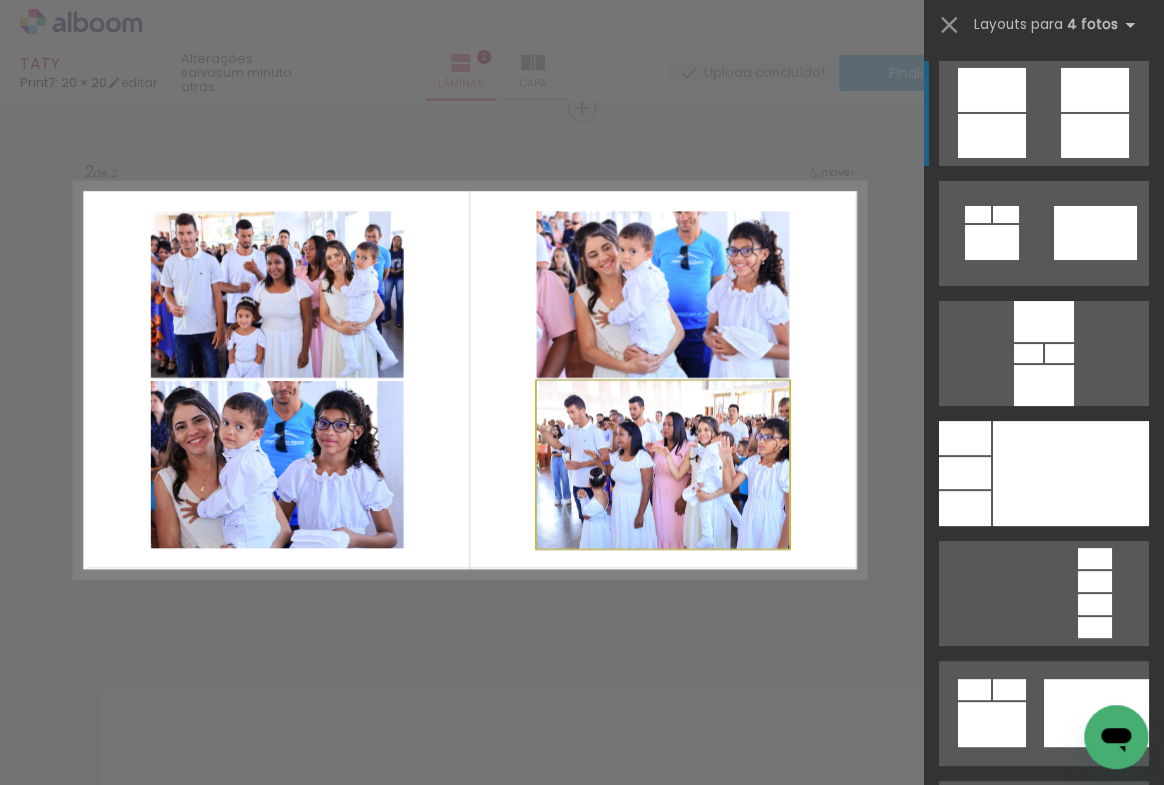click 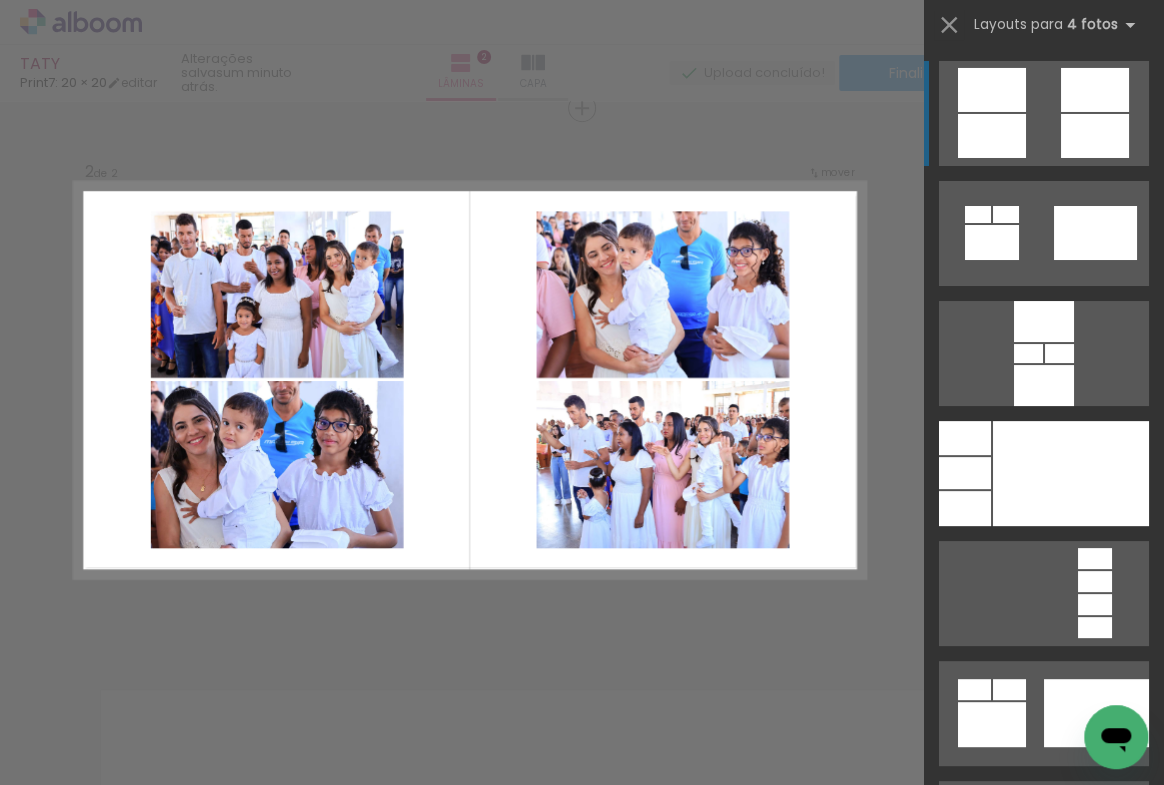 click 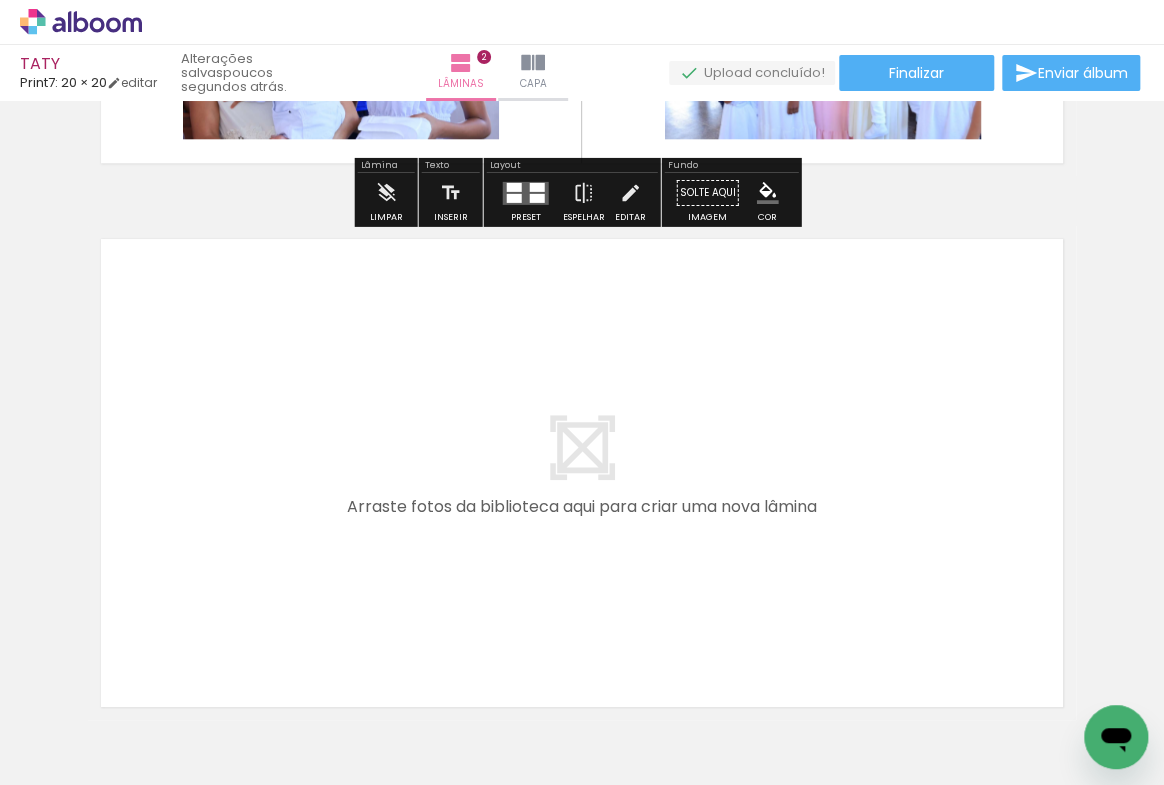 scroll, scrollTop: 1024, scrollLeft: 0, axis: vertical 